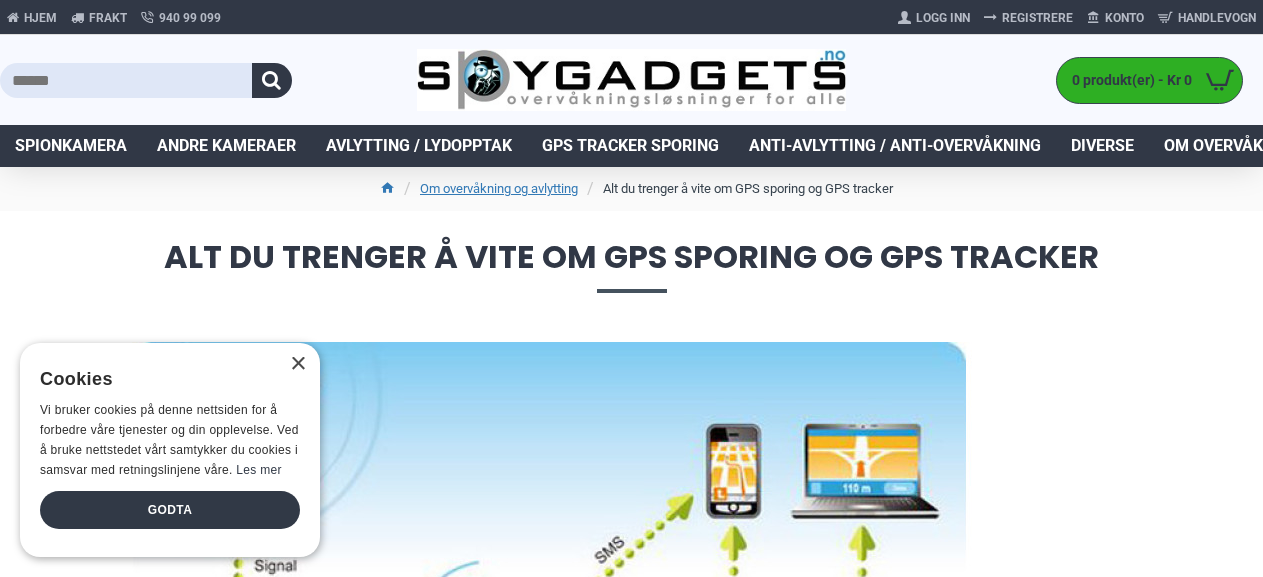 scroll, scrollTop: 0, scrollLeft: 0, axis: both 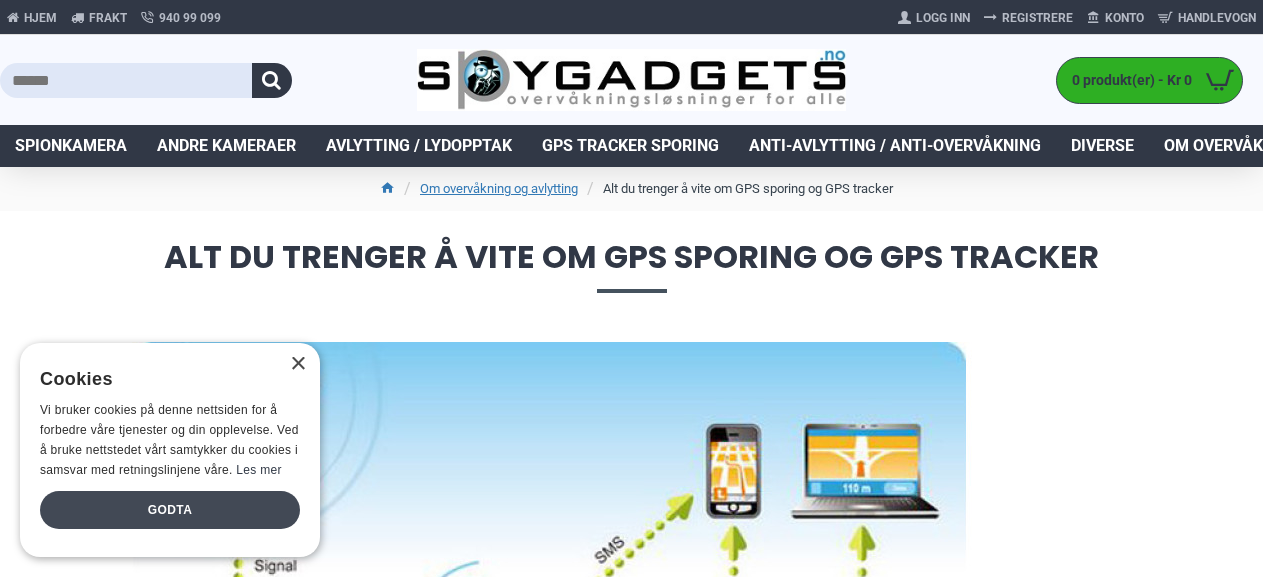 click on "Godta" at bounding box center (170, 510) 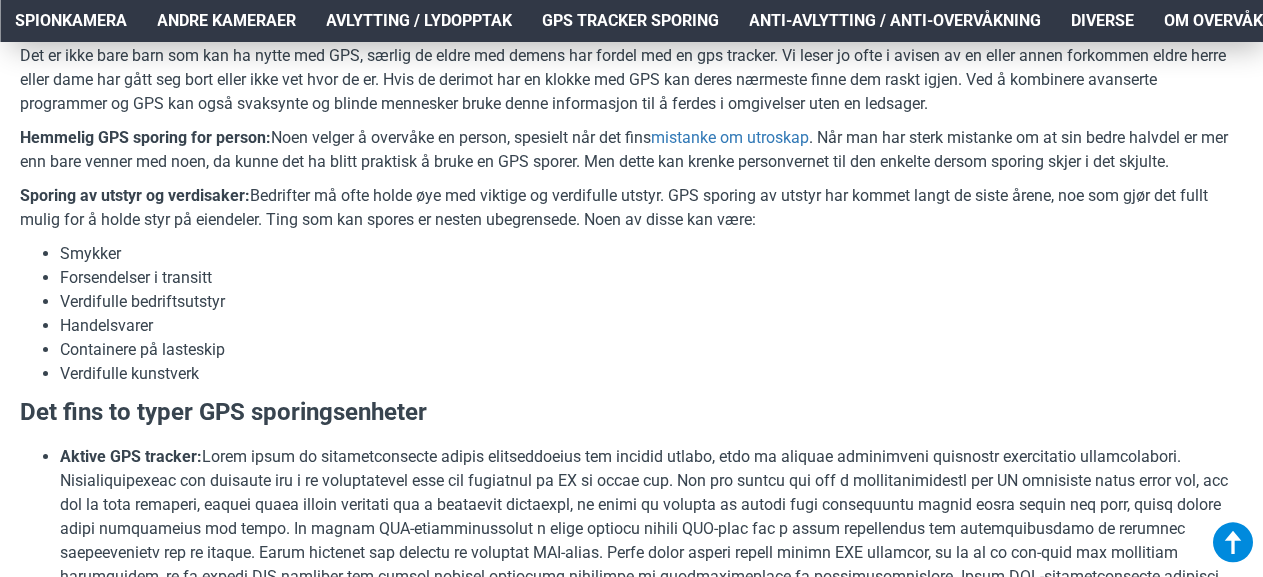scroll, scrollTop: 2720, scrollLeft: 0, axis: vertical 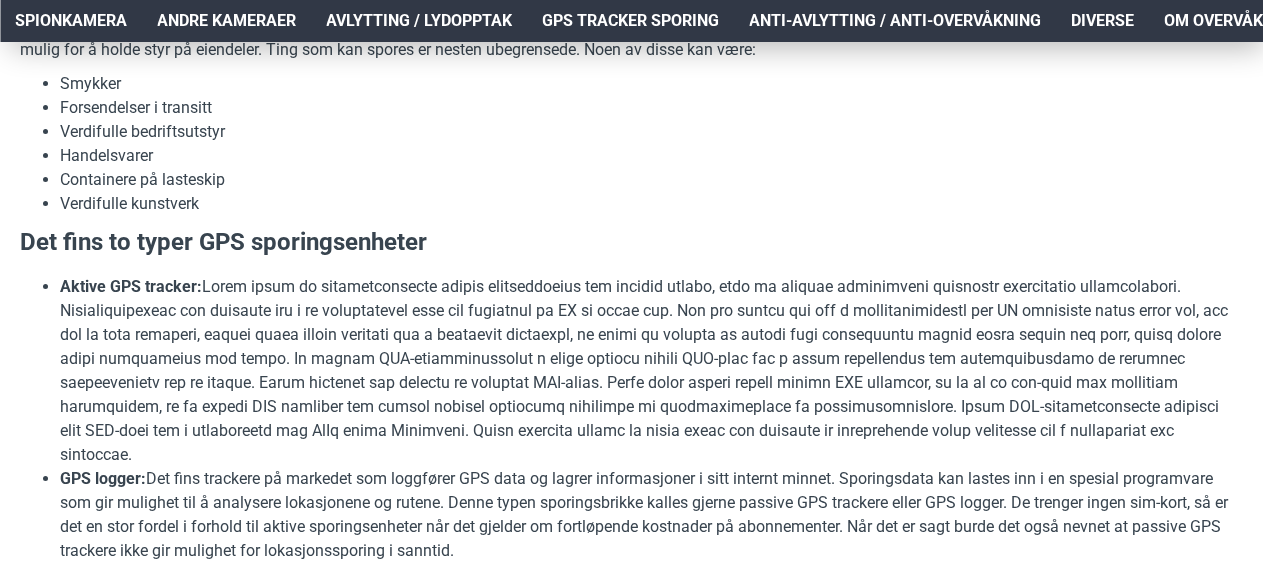 click on "Sporing av utstyr og verdisaker:  Bedrifter må ofte holde øye med viktige og verdifulle utstyr. GPS sporing av utstyr har kommet langt de siste årene, noe som gjør det fullt mulig for å holde styr på eiendeler. Ting som kan spores er nesten ubegrensede. Noen av disse kan være:" at bounding box center [631, 38] 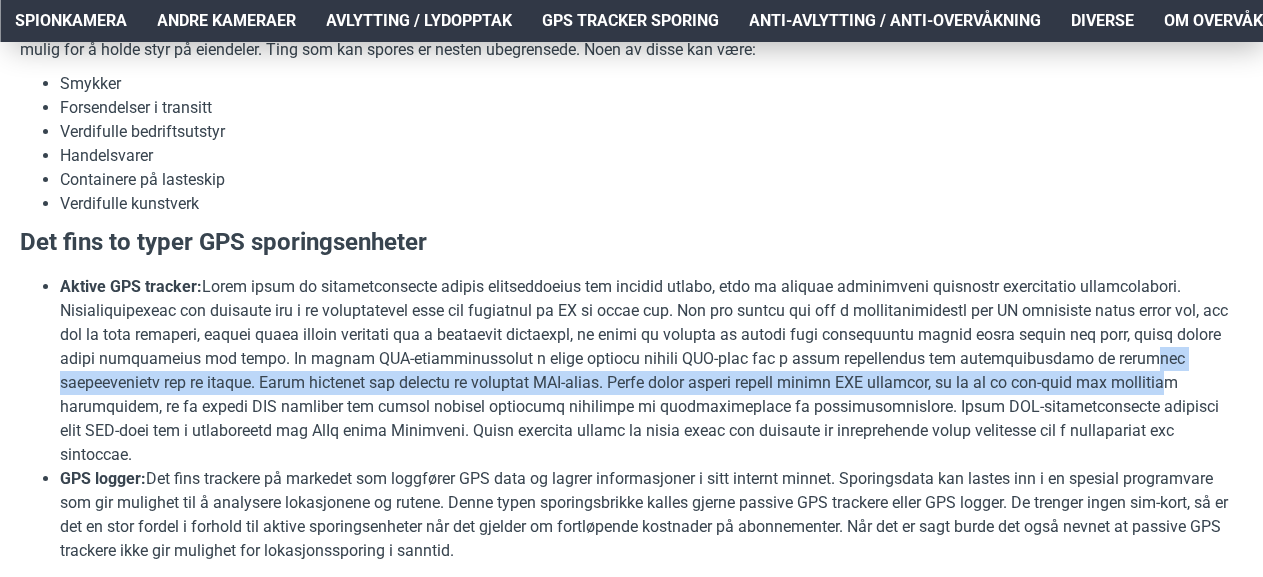 drag, startPoint x: 1145, startPoint y: 371, endPoint x: 1191, endPoint y: 393, distance: 50.990196 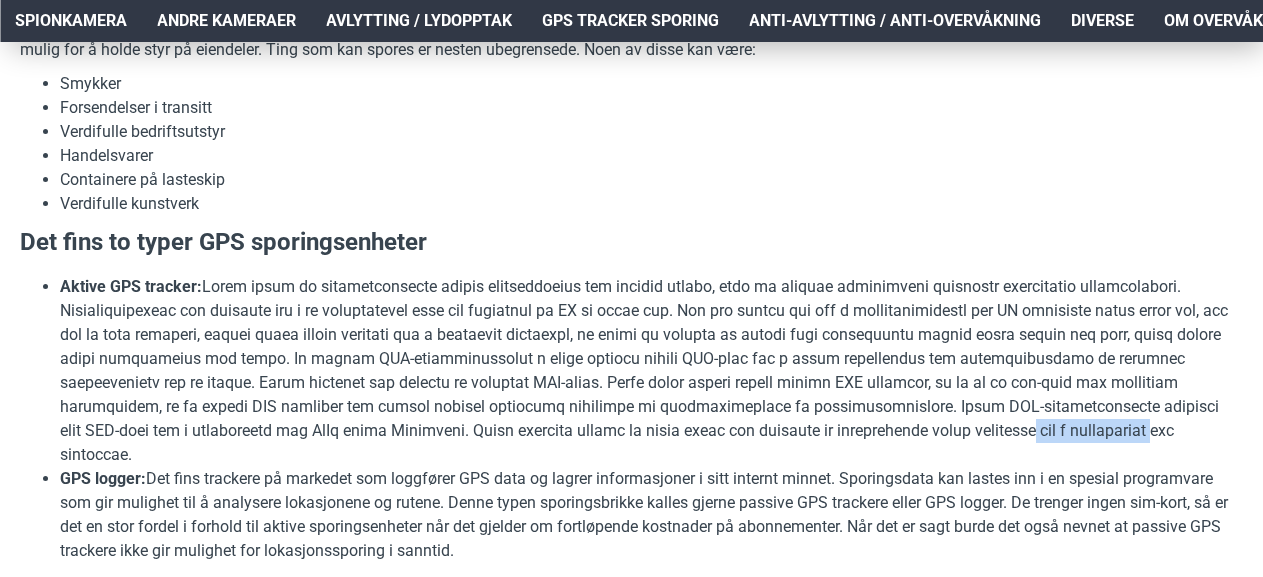 drag, startPoint x: 971, startPoint y: 430, endPoint x: 1106, endPoint y: 434, distance: 135.05925 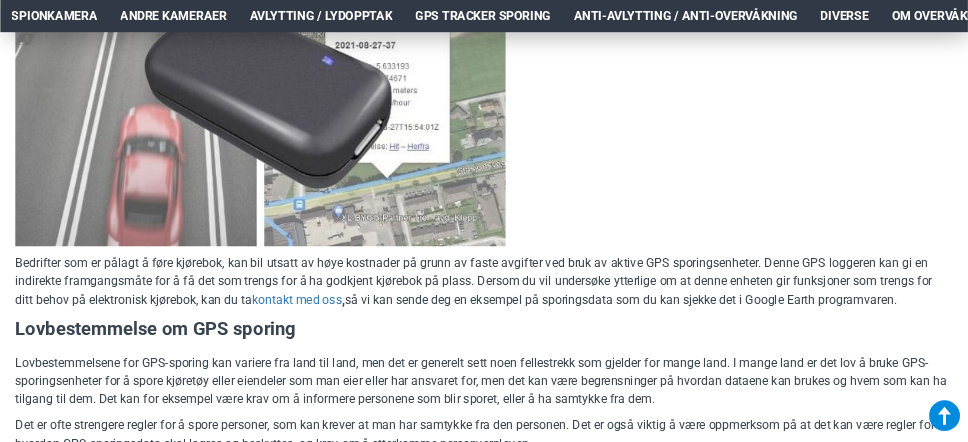 scroll, scrollTop: 7990, scrollLeft: 0, axis: vertical 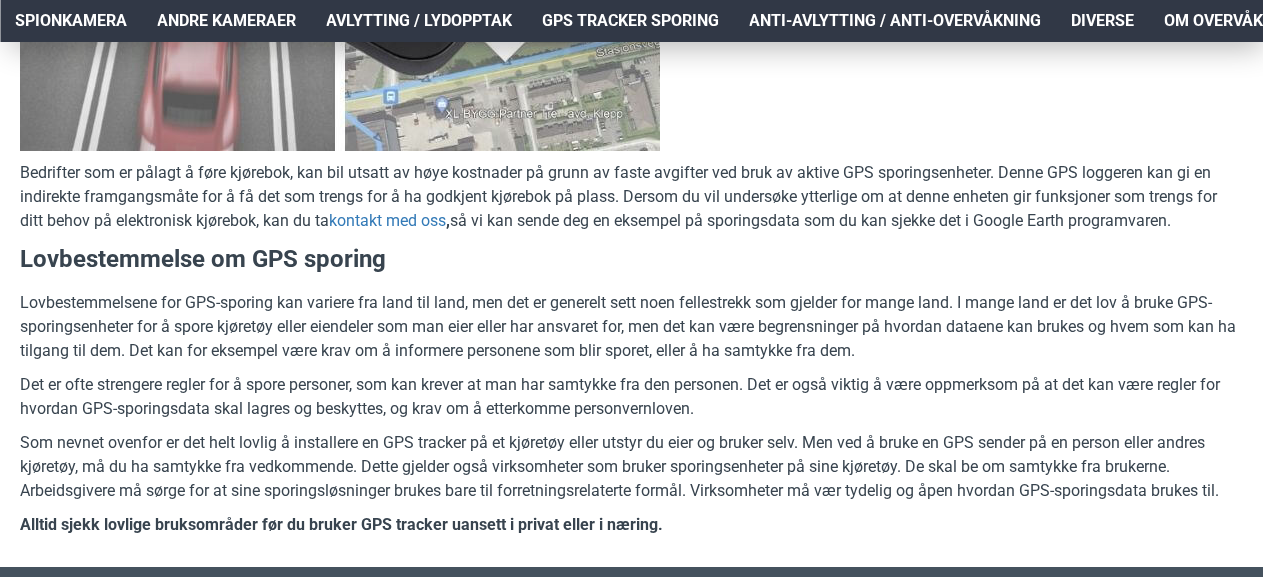 click at bounding box center (631, -29) 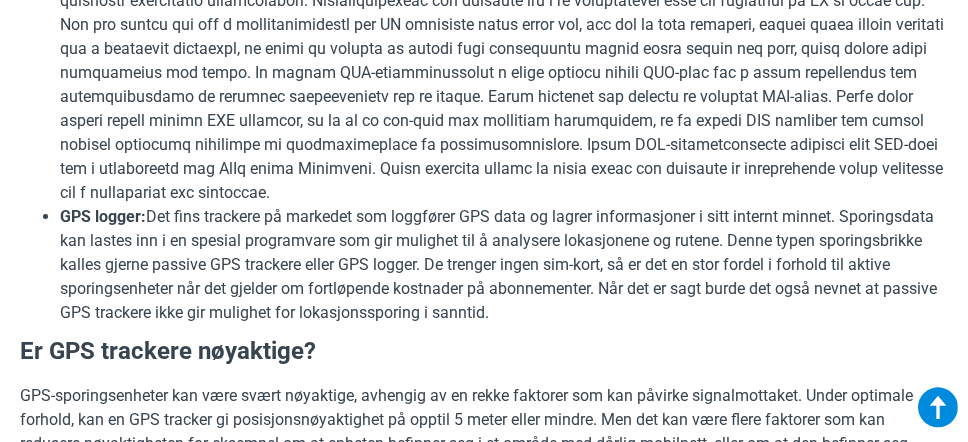 scroll, scrollTop: 3206, scrollLeft: 0, axis: vertical 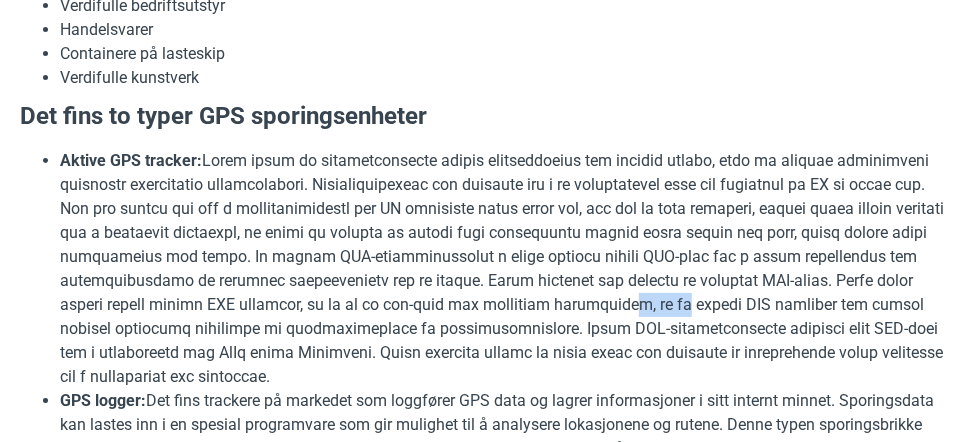 drag, startPoint x: 761, startPoint y: 353, endPoint x: 814, endPoint y: 354, distance: 53.009434 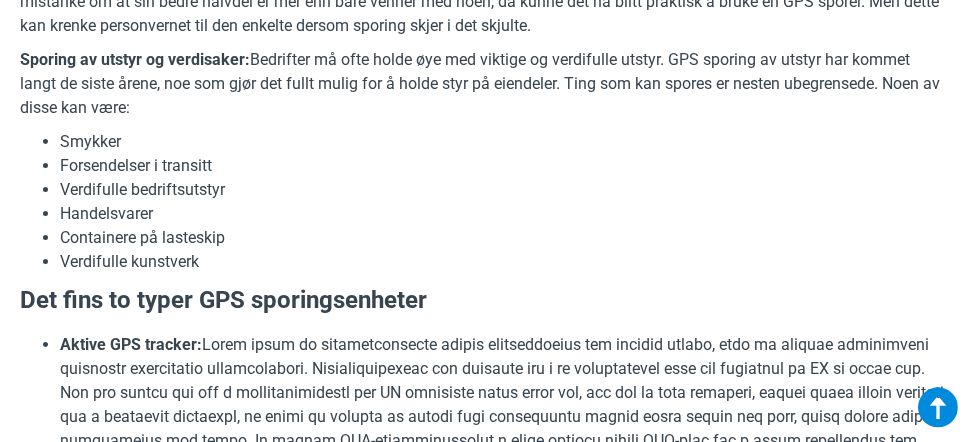 scroll, scrollTop: 2838, scrollLeft: 0, axis: vertical 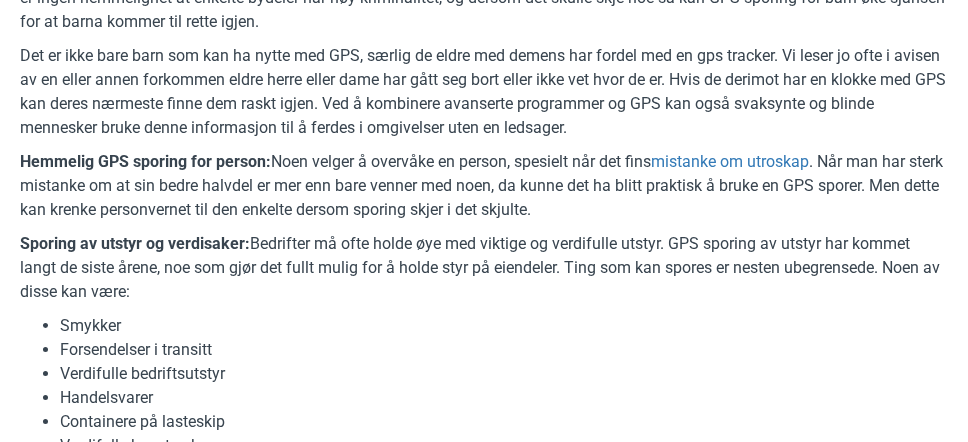 click on "Det er ikke bare barn som kan ha nytte med GPS, særlig de eldre med demens har fordel med en gps tracker. Vi leser jo ofte i avisen av en eller annen forkommen eldre herre eller dame har gått seg bort eller ikke vet hvor de er. Hvis de derimot har en klokke med GPS kan deres nærmeste finne dem raskt igjen. Ved å kombinere avanserte programmer og GPS kan også svaksynte og blinde mennesker bruke denne informasjon til å ferdes i omgivelser uten en ledsager." at bounding box center (484, 92) 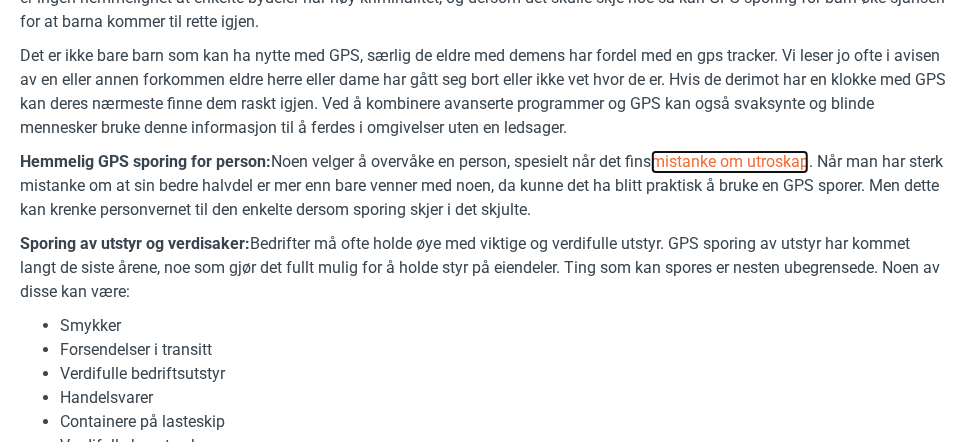 click on "mistanke om utroskap" at bounding box center [730, 162] 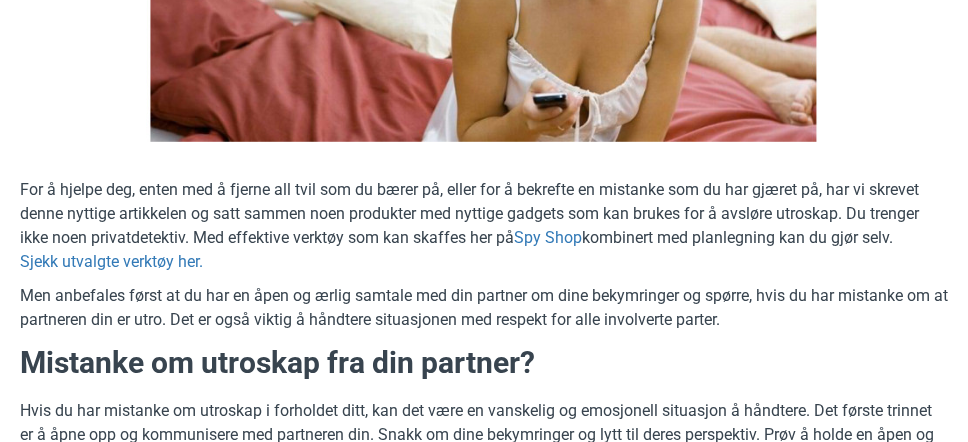 scroll, scrollTop: 552, scrollLeft: 0, axis: vertical 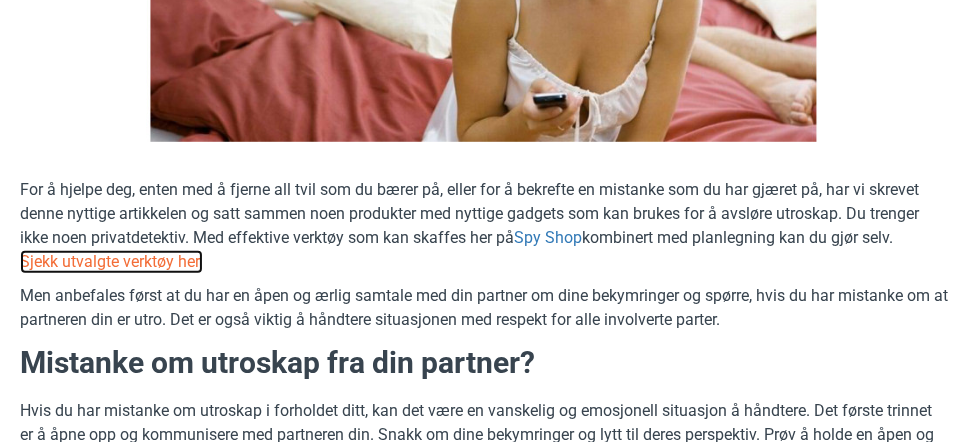 drag, startPoint x: 156, startPoint y: 278, endPoint x: 163, endPoint y: 268, distance: 12.206555 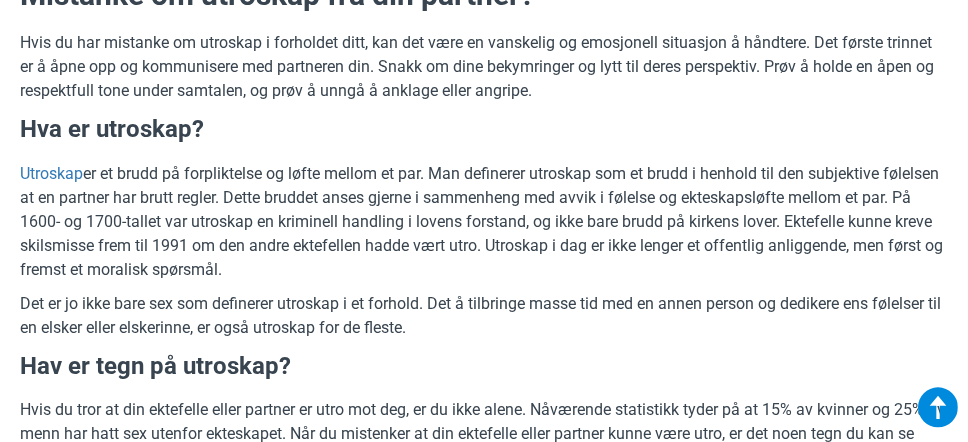 scroll, scrollTop: 1104, scrollLeft: 0, axis: vertical 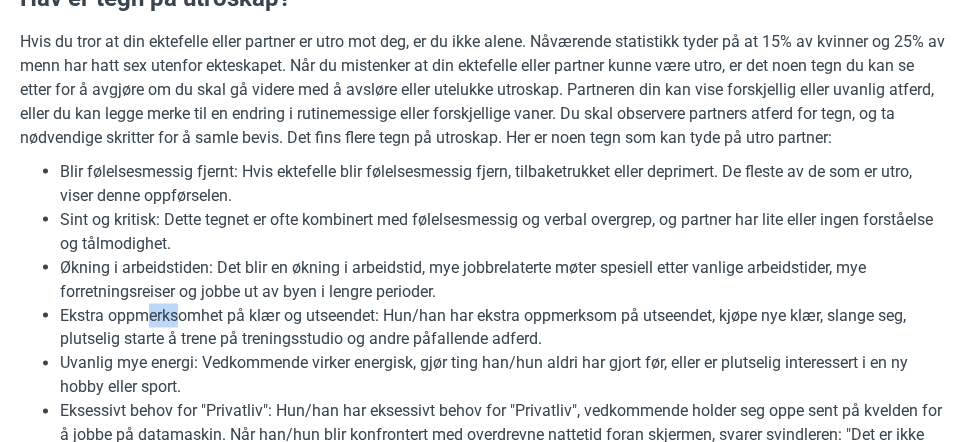 drag, startPoint x: 149, startPoint y: 324, endPoint x: 181, endPoint y: 321, distance: 32.140316 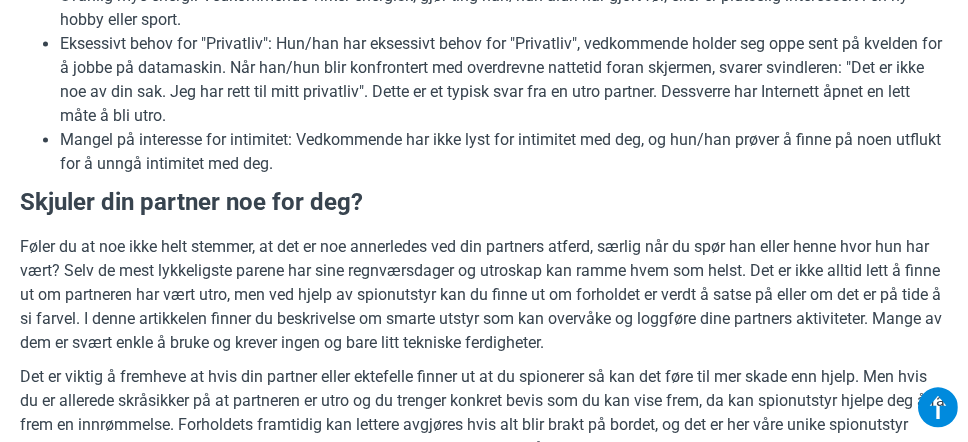 scroll, scrollTop: 1840, scrollLeft: 0, axis: vertical 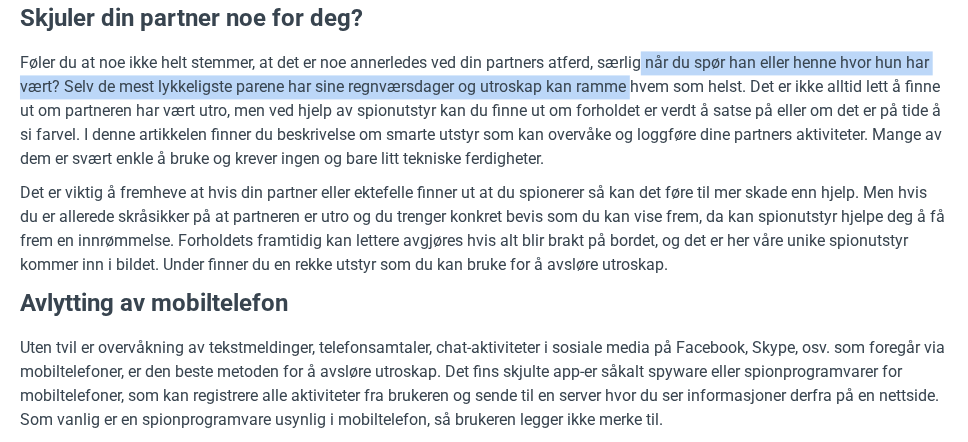 drag, startPoint x: 651, startPoint y: 76, endPoint x: 639, endPoint y: 106, distance: 32.31099 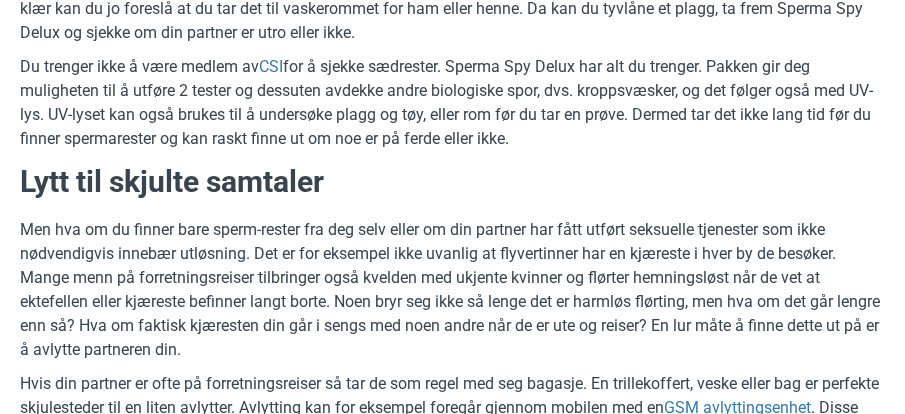 scroll, scrollTop: 3307, scrollLeft: 0, axis: vertical 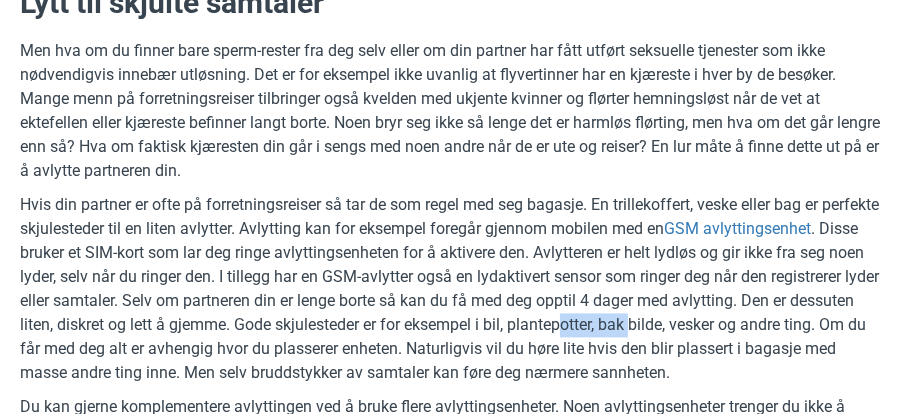 drag, startPoint x: 520, startPoint y: 313, endPoint x: 601, endPoint y: 312, distance: 81.00617 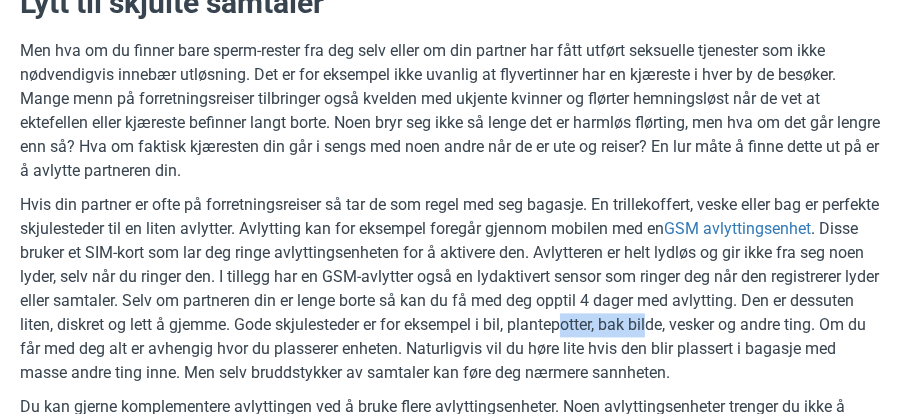 click on "Hvis din partner er ofte på forretningsreiser så tar de som regel med seg bagasje. En trillekoffert, veske eller bag er perfekte skjulesteder til en liten avlytter. Avlytting kan for eksempel foregår gjennom mobilen med en  GSM avlyttingsenhet . Disse bruker et SIM-kort som lar deg ringe avlyttingsenheten for å aktivere den. Avlytteren er helt lydløs og gir ikke fra seg noen lyder, selv når du ringer den. I tillegg har en GSM-avlytter også en lydaktivert sensor som ringer deg når den registrerer lyder eller samtaler. Selv om partneren din er lenge borte så kan du få med deg opptil 4 dager med avlytting. Den er dessuten liten, diskret og lett å gjemme. Gode skjulesteder er for eksempel i bil, plantepotter, bak bilde, vesker og andre ting. Om du får med deg alt er avhengig hvor du plasserer enheten. Naturligvis vil du høre lite hvis den blir plassert i bagasje med masse andre ting inne. Men selv bruddstykker av samtaler kan føre deg nærmere sannheten." at bounding box center (452, 289) 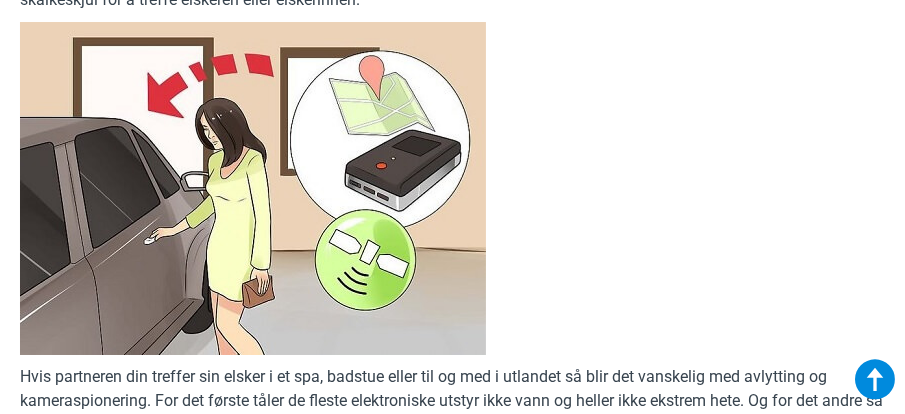 scroll, scrollTop: 5994, scrollLeft: 0, axis: vertical 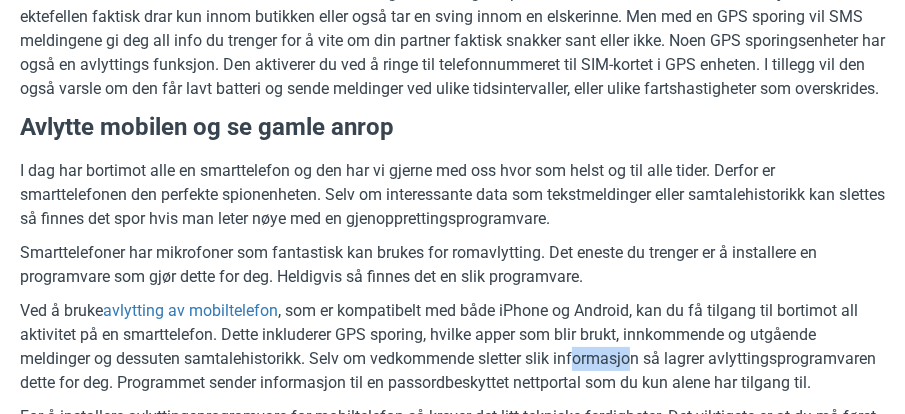 drag, startPoint x: 494, startPoint y: 358, endPoint x: 548, endPoint y: 361, distance: 54.08327 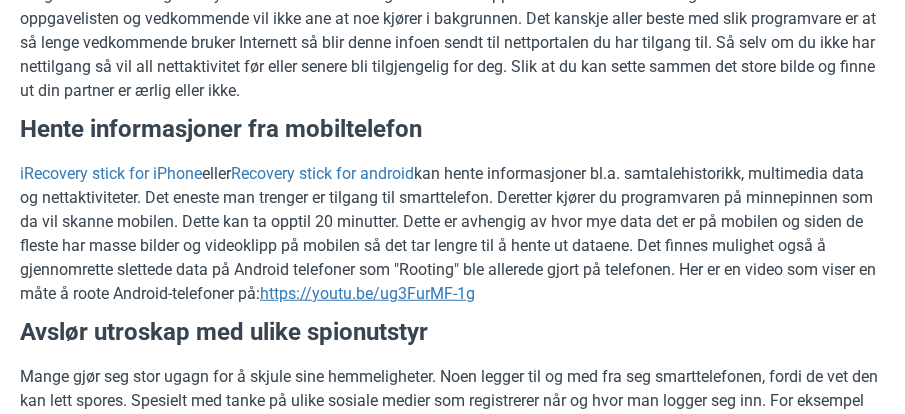 scroll, scrollTop: 7428, scrollLeft: 0, axis: vertical 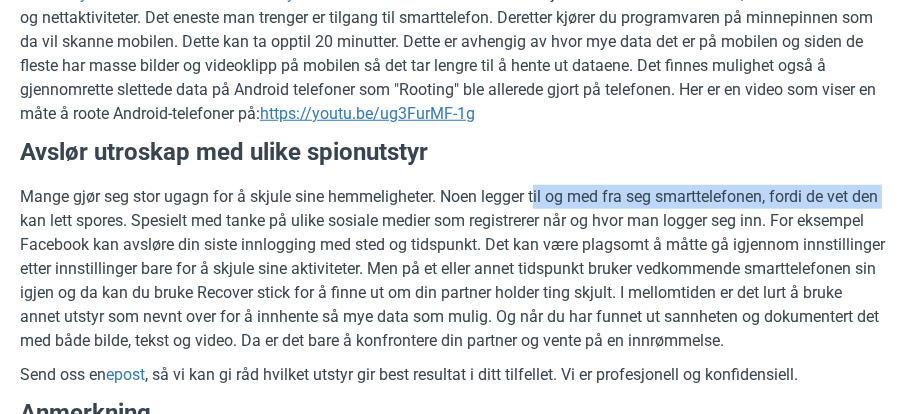 drag, startPoint x: 525, startPoint y: 156, endPoint x: 915, endPoint y: 176, distance: 390.51248 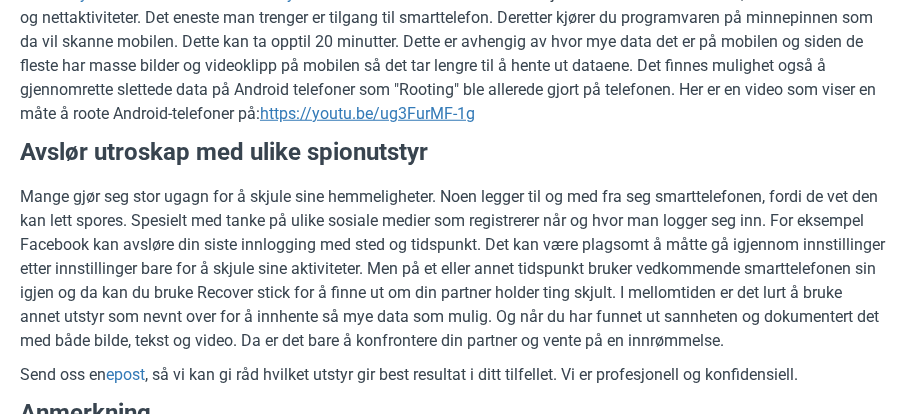 click on "Mange gjør seg stor ugagn for å skjule sine hemmeligheter. Noen legger til og med fra seg smarttelefonen, fordi de vet den kan lett spores. Spesielt med tanke på ulike sosiale medier som registrerer når og hvor man logger seg inn. For eksempel Facebook kan avsløre din siste innlogging med sted og tidspunkt. Det kan være plagsomt å måtte gå igjennom innstillinger etter innstillinger bare for å skjule sine aktiviteter. Men på et eller annet tidspunkt bruker vedkommende smarttelefonen sin igjen og da kan du bruke Recover stick for å finne ut om din partner holder ting skjult. I mellomtiden er det lurt å bruke annet utstyr som nevnt over for å innhente så mye data som mulig. Og når du har funnet ut sannheten og dokumentert det med både bilde, tekst og video. Da er det bare å konfrontere din partner og vente på en innrømmelse." at bounding box center (452, 269) 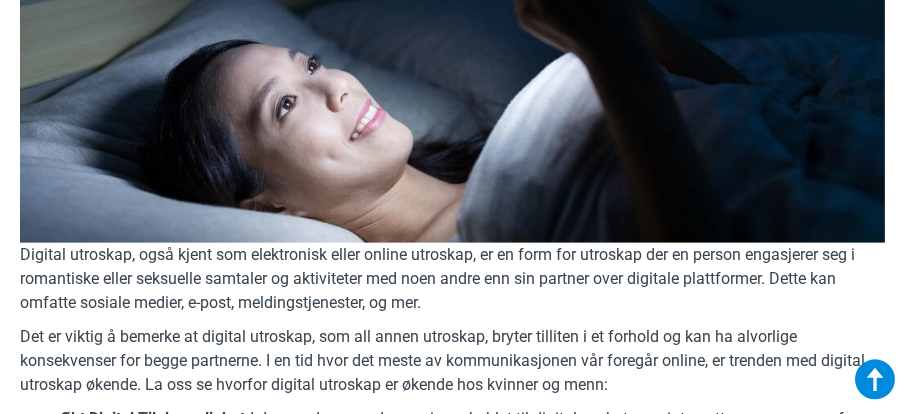 scroll, scrollTop: 8323, scrollLeft: 0, axis: vertical 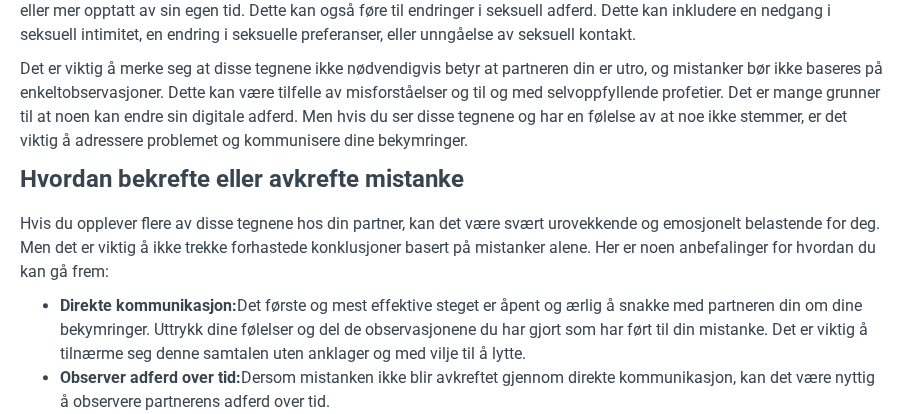 drag, startPoint x: 414, startPoint y: 371, endPoint x: 591, endPoint y: 373, distance: 177.01129 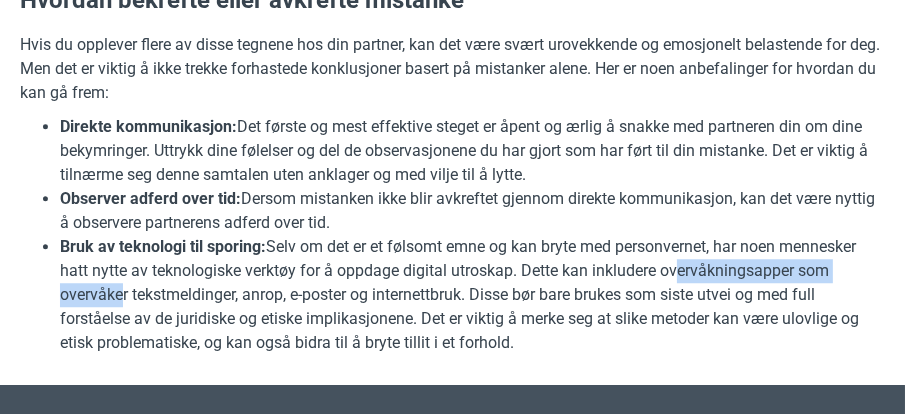 drag, startPoint x: 619, startPoint y: 224, endPoint x: 770, endPoint y: 231, distance: 151.16217 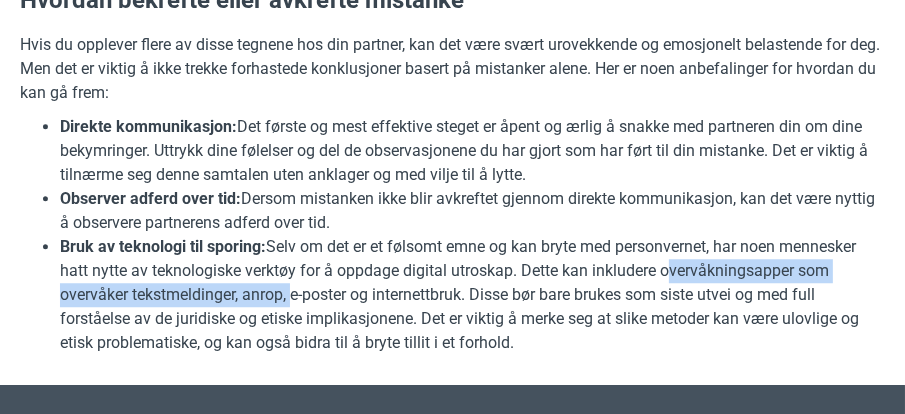 drag, startPoint x: 621, startPoint y: 226, endPoint x: 211, endPoint y: 252, distance: 410.82358 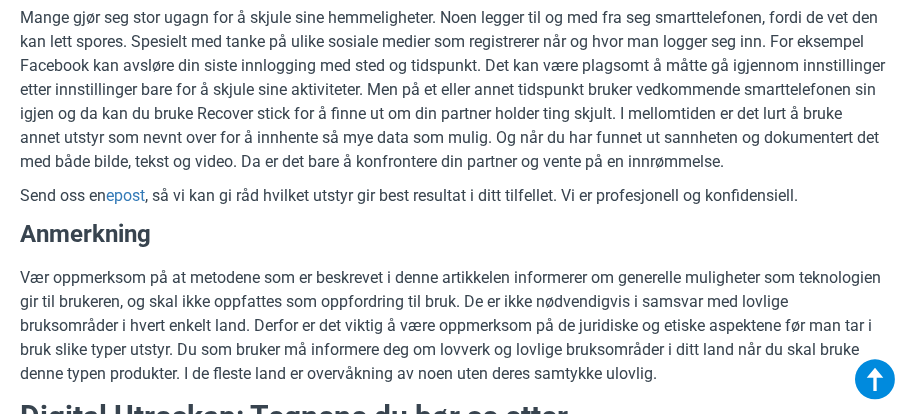scroll, scrollTop: 7248, scrollLeft: 0, axis: vertical 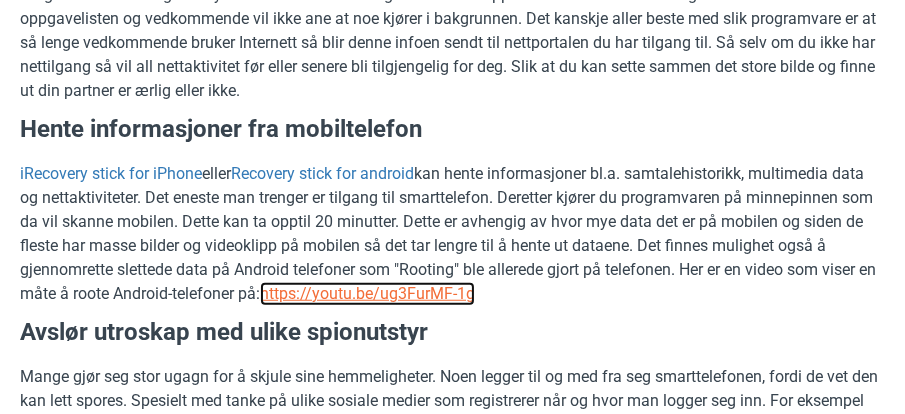 click on "https://youtu.be/ug3FurMF-1g" at bounding box center [367, 293] 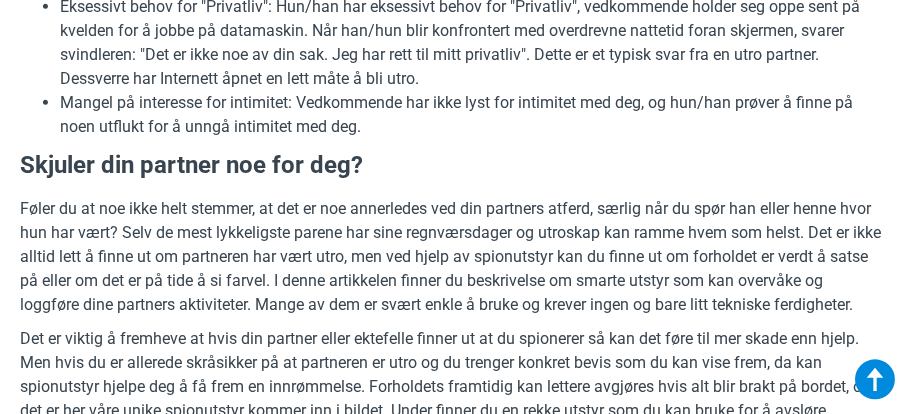 scroll, scrollTop: 1873, scrollLeft: 0, axis: vertical 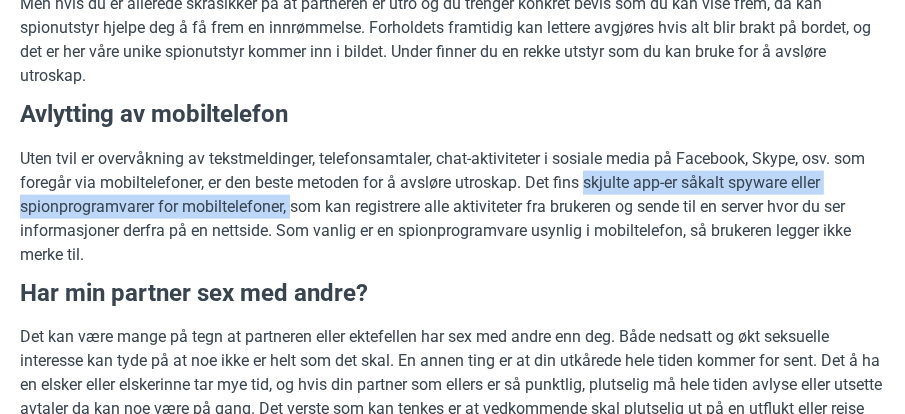 drag, startPoint x: 575, startPoint y: 183, endPoint x: 288, endPoint y: 204, distance: 287.76727 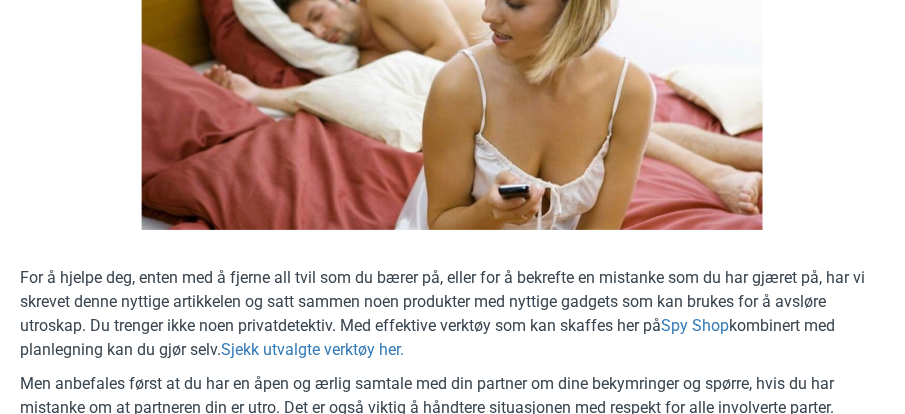 scroll, scrollTop: 619, scrollLeft: 0, axis: vertical 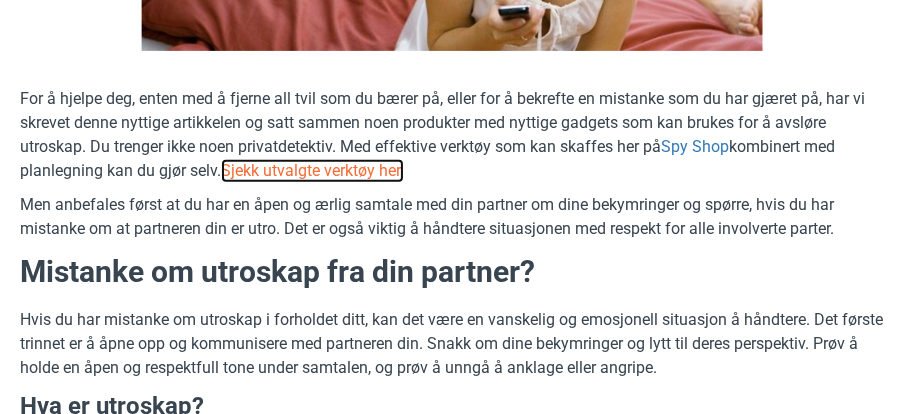 click on "Sjekk utvalgte verktøy her." at bounding box center (312, 171) 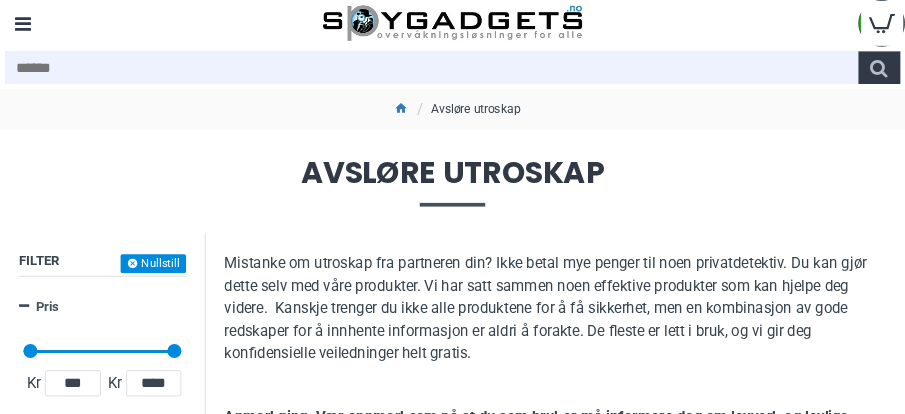 scroll, scrollTop: 0, scrollLeft: 0, axis: both 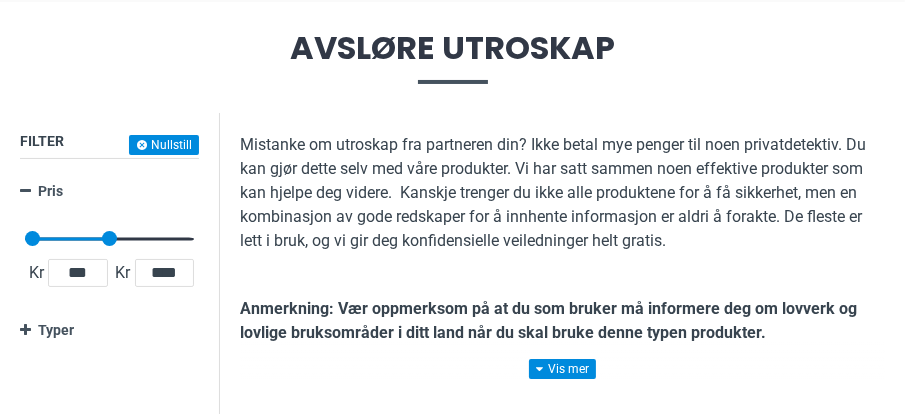 drag, startPoint x: 191, startPoint y: 240, endPoint x: 114, endPoint y: 259, distance: 79.30952 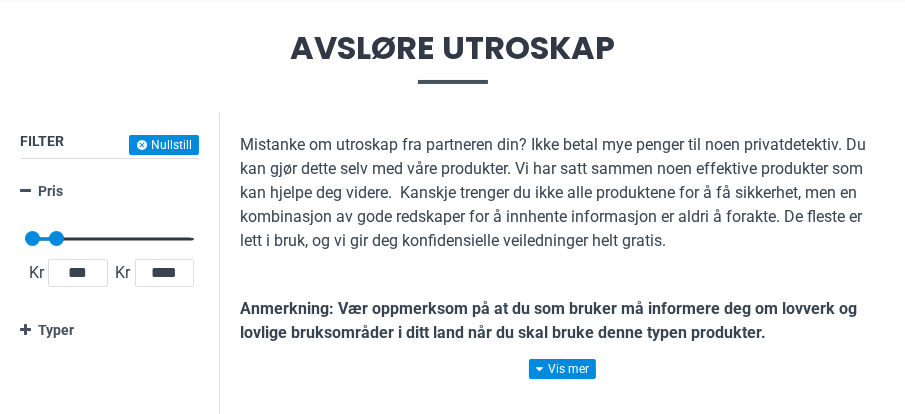 drag, startPoint x: 105, startPoint y: 243, endPoint x: 52, endPoint y: 259, distance: 55.362442 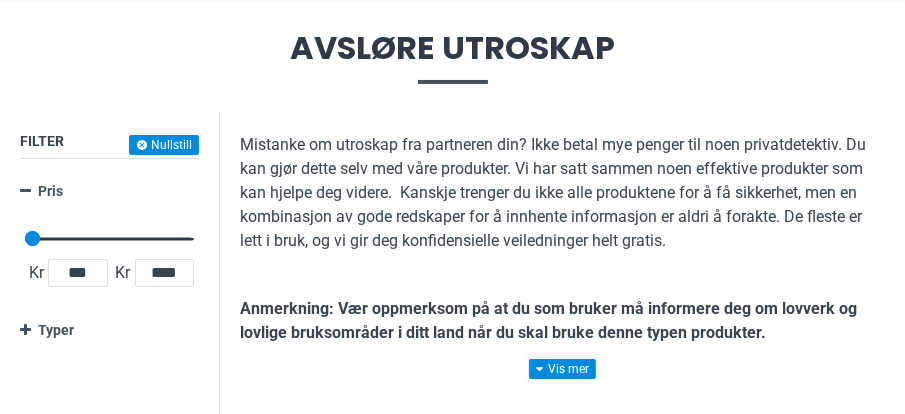 drag, startPoint x: 59, startPoint y: 242, endPoint x: 17, endPoint y: 260, distance: 45.694637 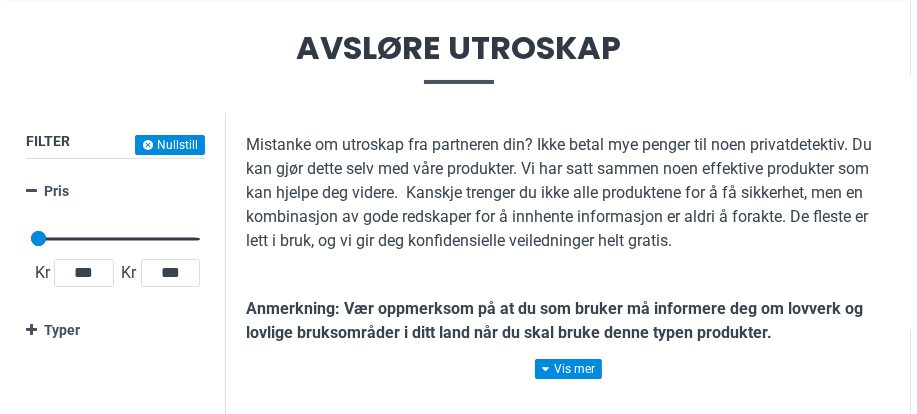 scroll, scrollTop: 0, scrollLeft: 0, axis: both 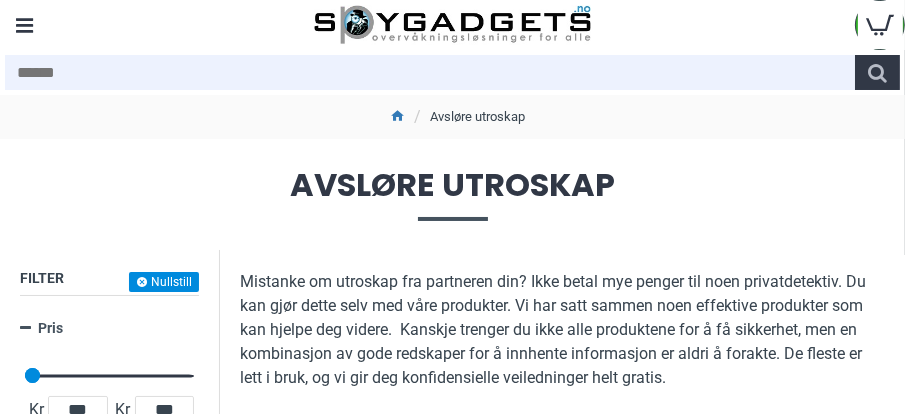 click on "Menu" at bounding box center (25, 25) 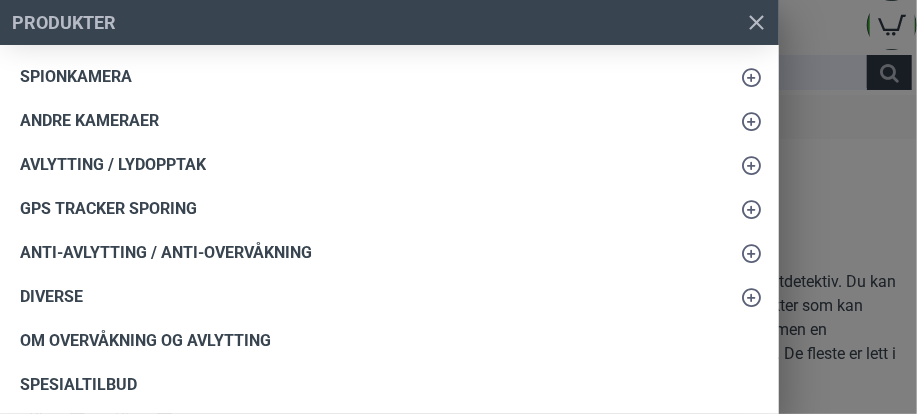 click at bounding box center [751, 209] 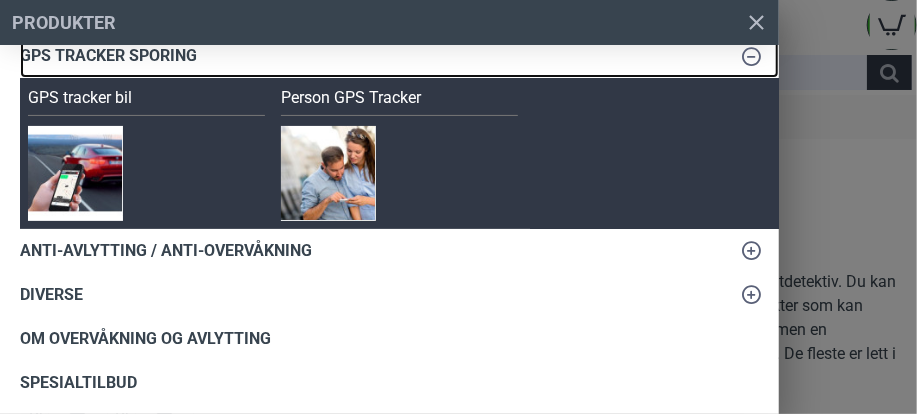 scroll, scrollTop: 0, scrollLeft: 0, axis: both 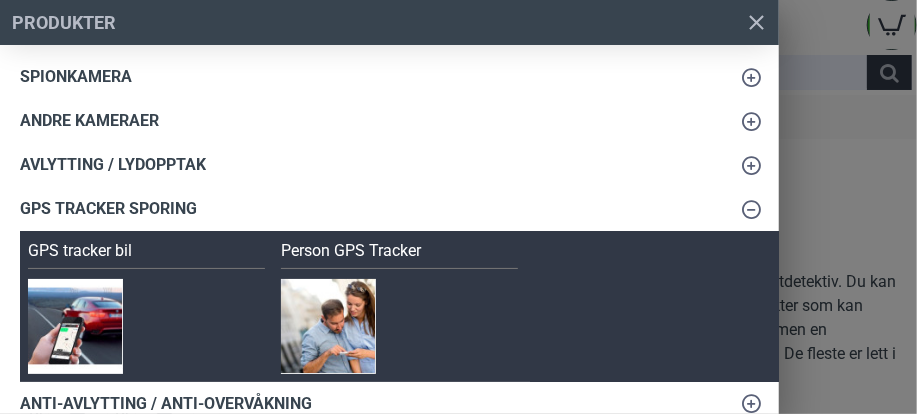 click at bounding box center (751, 165) 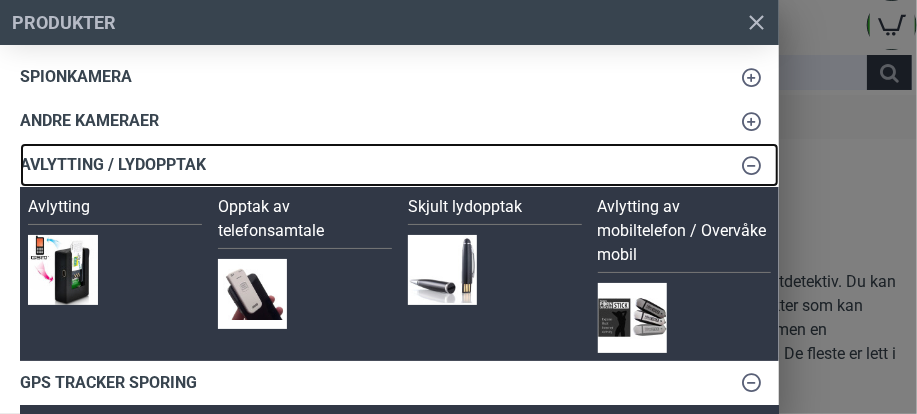 scroll, scrollTop: 300, scrollLeft: 0, axis: vertical 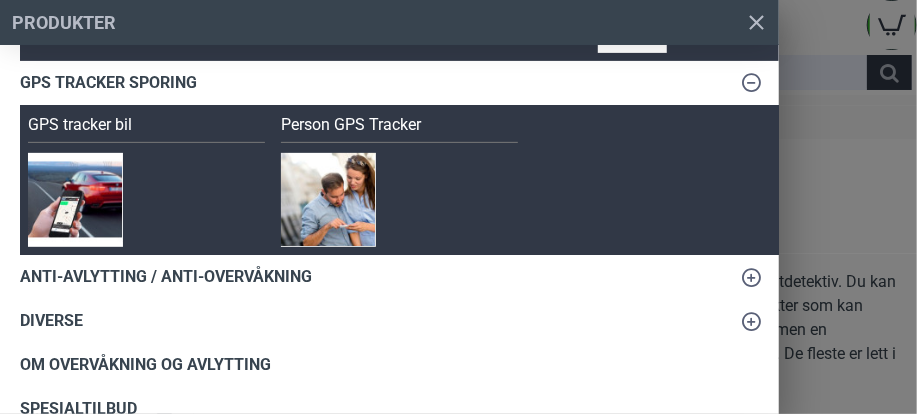 click at bounding box center (751, 321) 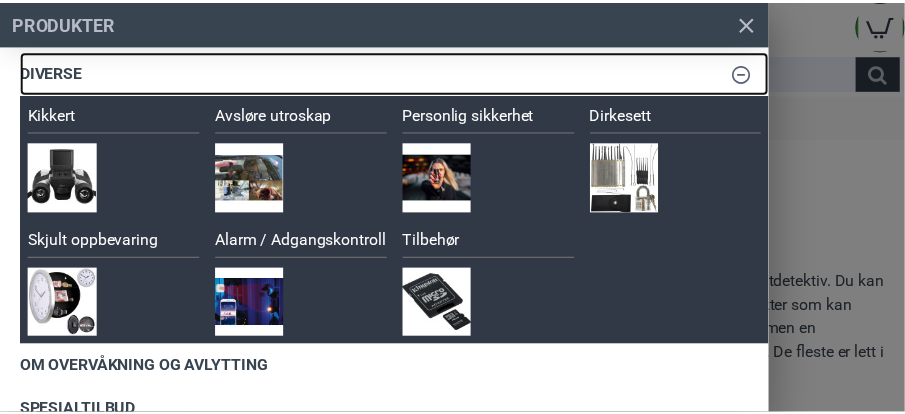 scroll, scrollTop: 0, scrollLeft: 0, axis: both 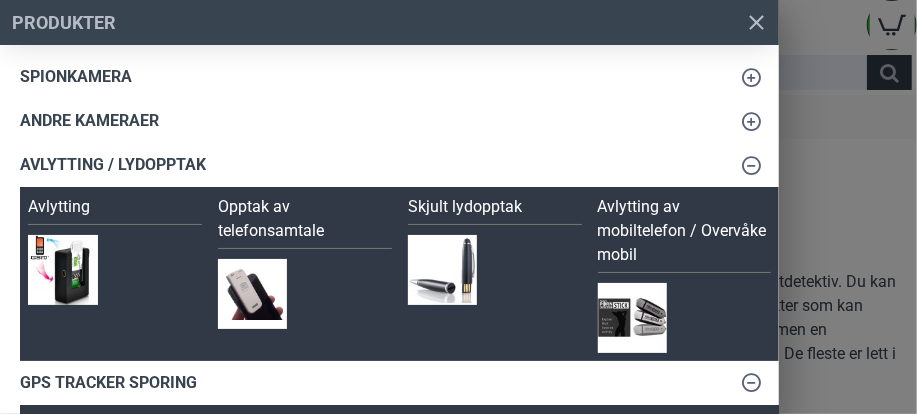 click at bounding box center [756, 22] 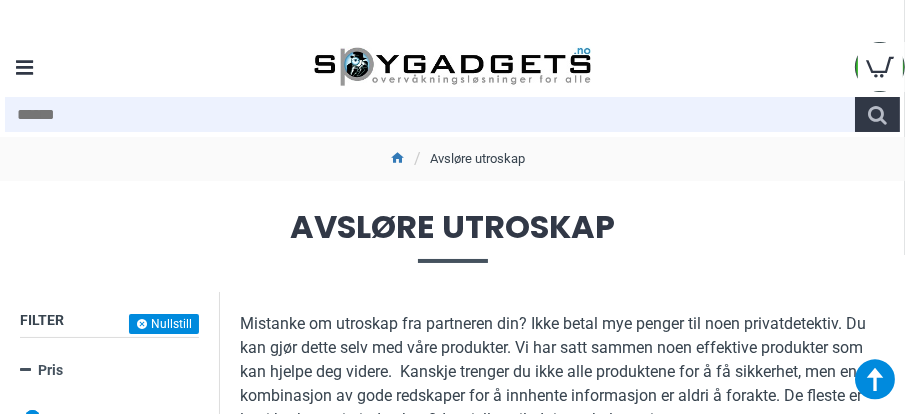 scroll, scrollTop: 716, scrollLeft: 0, axis: vertical 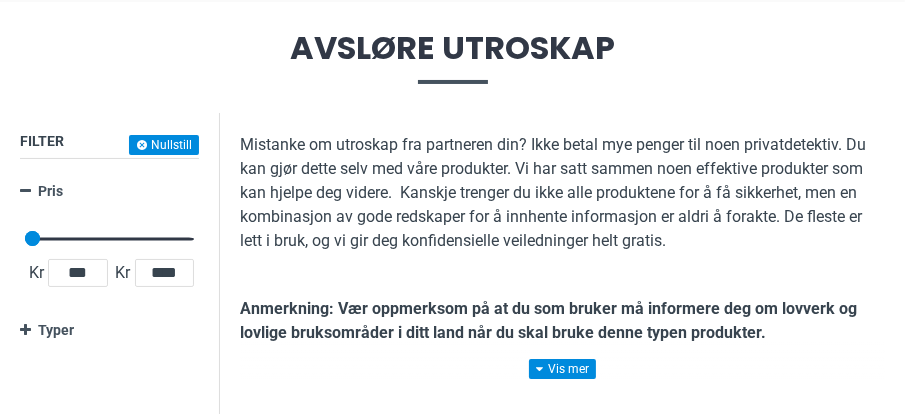 drag, startPoint x: 188, startPoint y: 242, endPoint x: 0, endPoint y: 238, distance: 188.04254 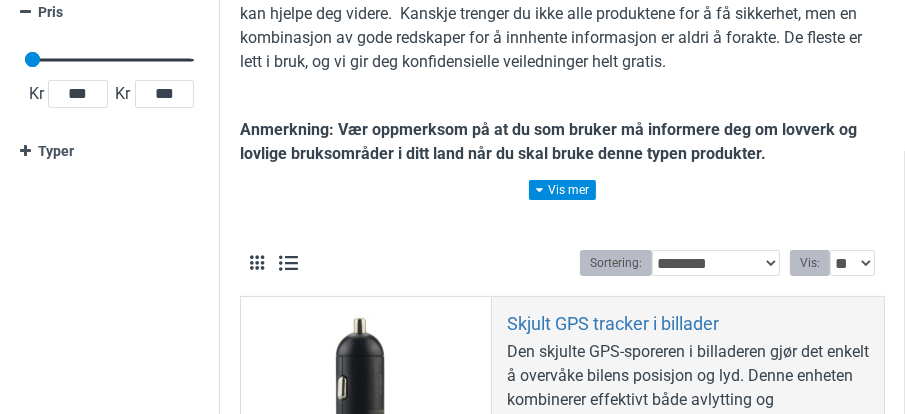 scroll, scrollTop: 179, scrollLeft: 0, axis: vertical 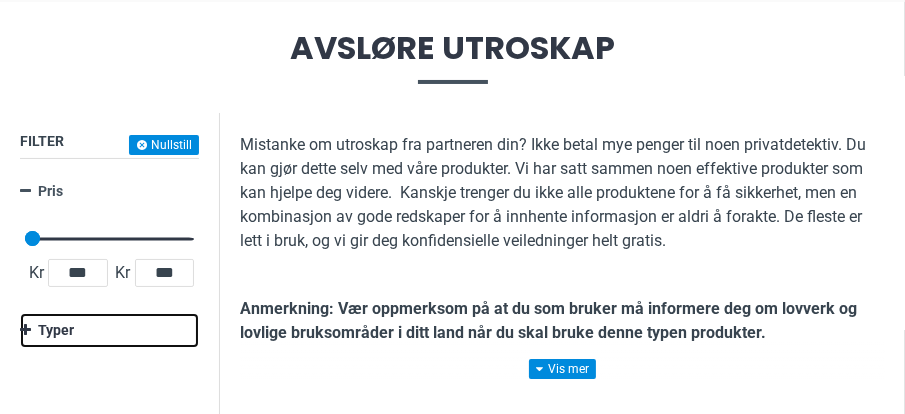 click on "Typer" at bounding box center (109, 330) 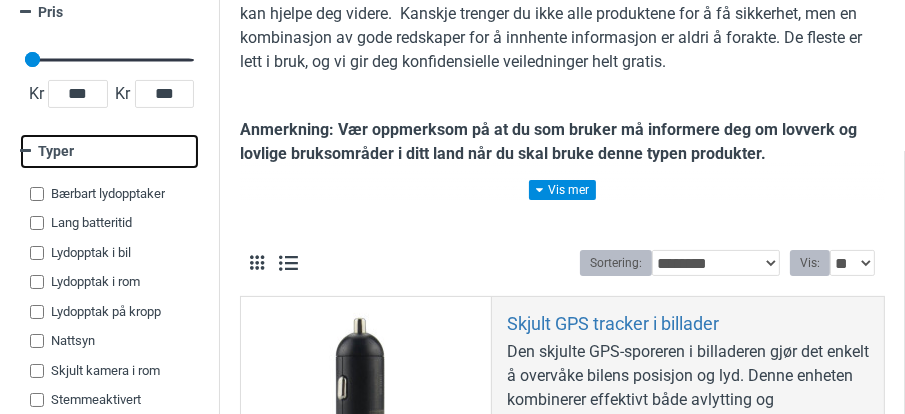 scroll, scrollTop: 537, scrollLeft: 0, axis: vertical 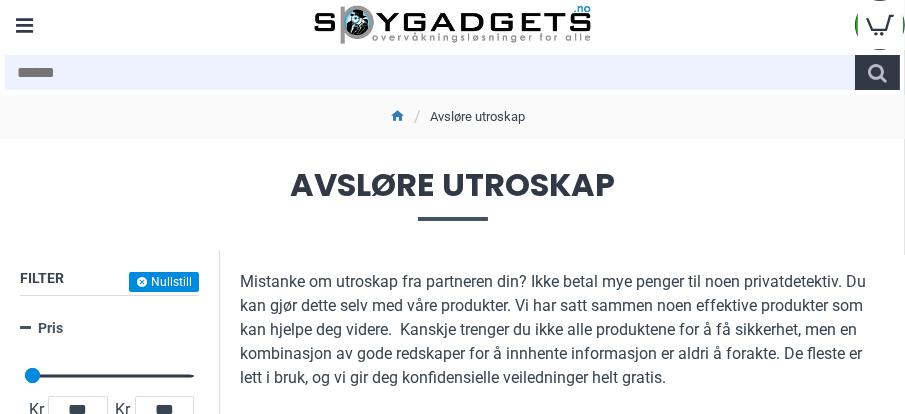 click on "Menu" at bounding box center (25, 25) 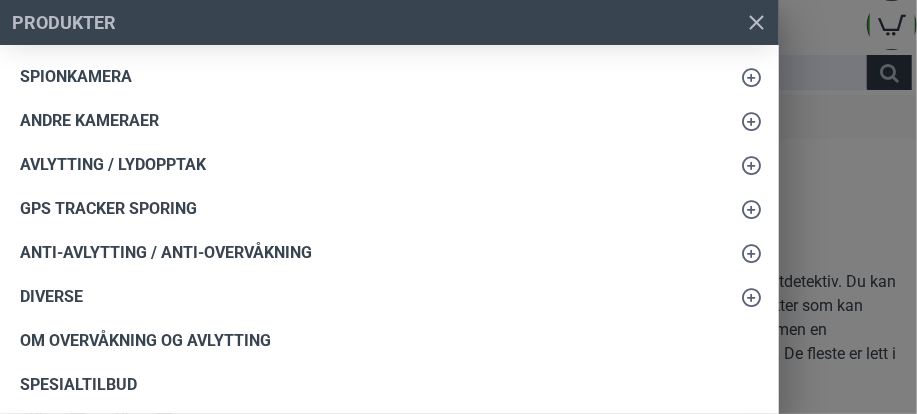 click on "Hjem Frakt [PHONE] Logg Inn Registrere Konto Handlevogn 0 Menu Login Register" at bounding box center [458, 1098] 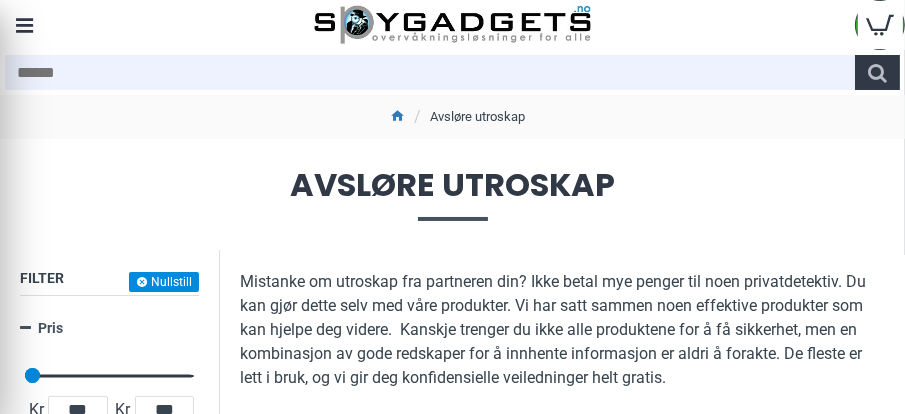 scroll, scrollTop: 25, scrollLeft: 0, axis: vertical 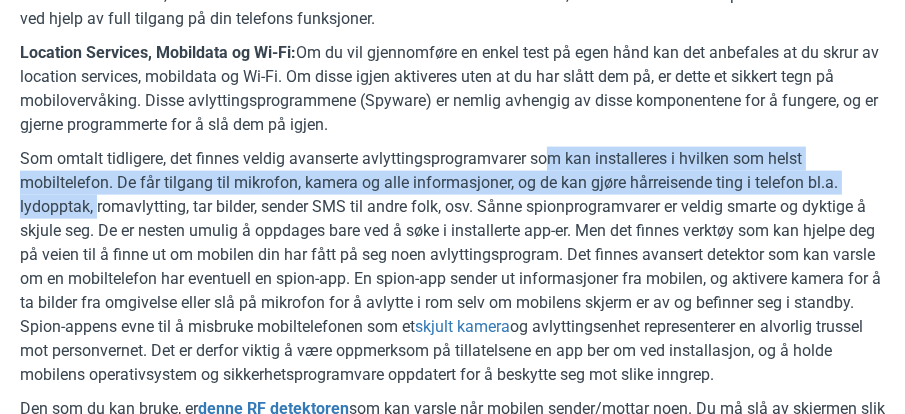 drag, startPoint x: 563, startPoint y: 152, endPoint x: 816, endPoint y: 172, distance: 253.78928 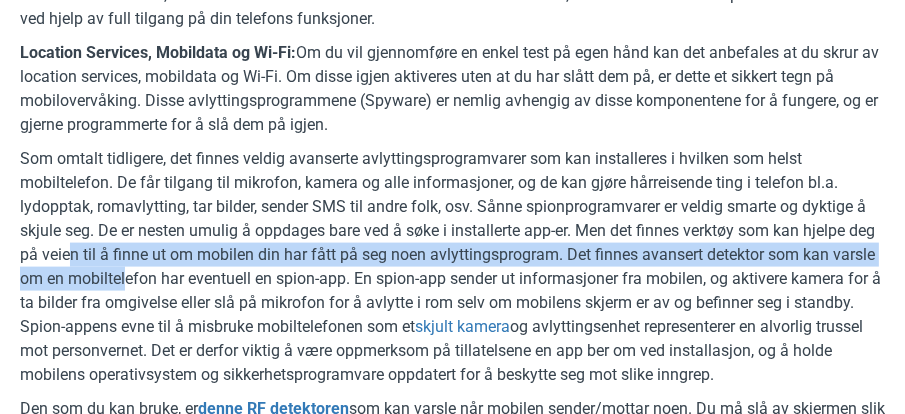 drag, startPoint x: 792, startPoint y: 218, endPoint x: 830, endPoint y: 233, distance: 40.853397 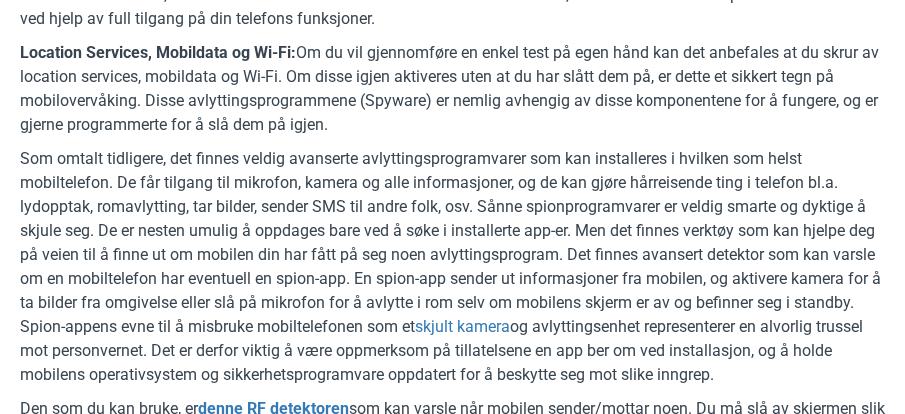 click on "Som omtalt tidligere, det finnes veldig avanserte avlyttingsprogramvarer som kan installeres i hvilken som helst mobiltelefon. De får tilgang til mikrofon, kamera og alle informasjoner, og de kan gjøre hårreisende ting i telefon bl.a. lydopptak, romavlytting, tar bilder, sender SMS til andre folk, osv. Sånne spionprogramvarer er veldig smarte og dyktige å skjule seg. De er nesten umulig å oppdages bare ved å søke i installerte app-er. Men det finnes verktøy som kan hjelpe deg på veien til å finne ut om mobilen din har fått på seg noen avlyttingsprogram. Det finnes avansert detektor som kan varsle om en mobiltelefon har eventuell en spion-app. En spion-app sender ut informasjoner fra mobilen, og aktivere kamera for å ta bilder fra omgivelse eller slå på mikrofon for å avlytte i rom selv om mobilens skjerm er av og befinner seg i standby. Spion-appens evne til å misbruke mobiltelefonen som et  skjult kamera" at bounding box center [452, 267] 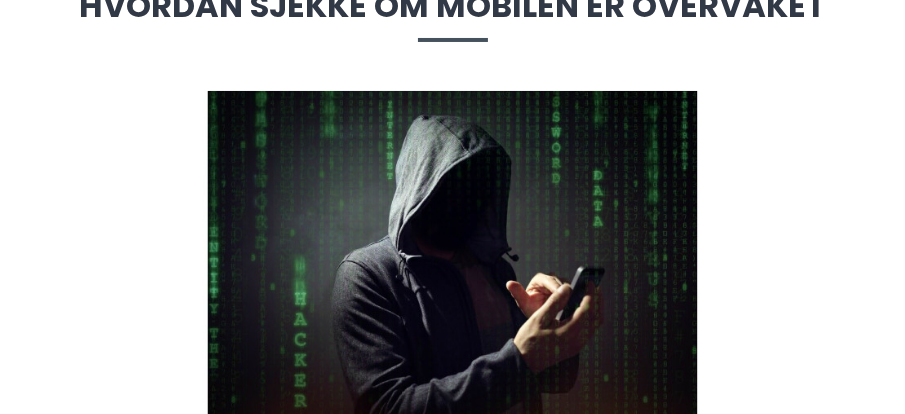 scroll, scrollTop: 0, scrollLeft: 0, axis: both 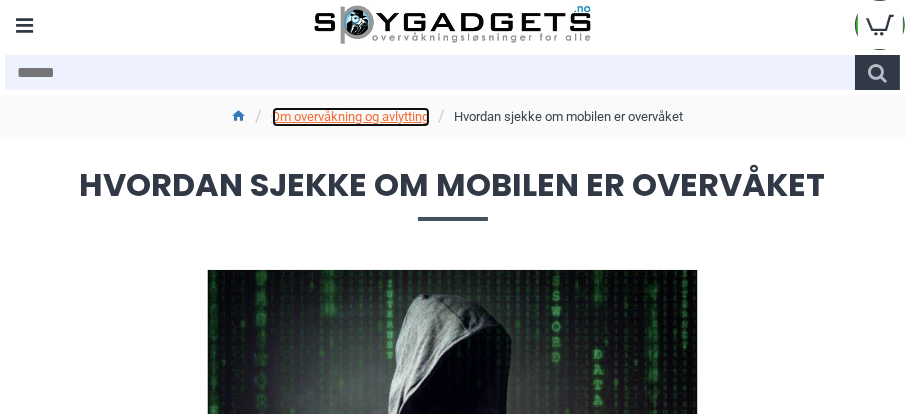 click on "Om overvåkning og avlytting" at bounding box center (351, 117) 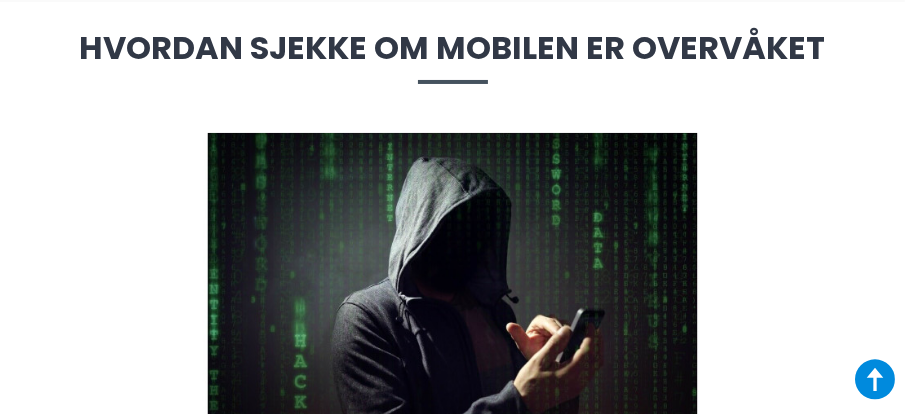 scroll, scrollTop: 716, scrollLeft: 0, axis: vertical 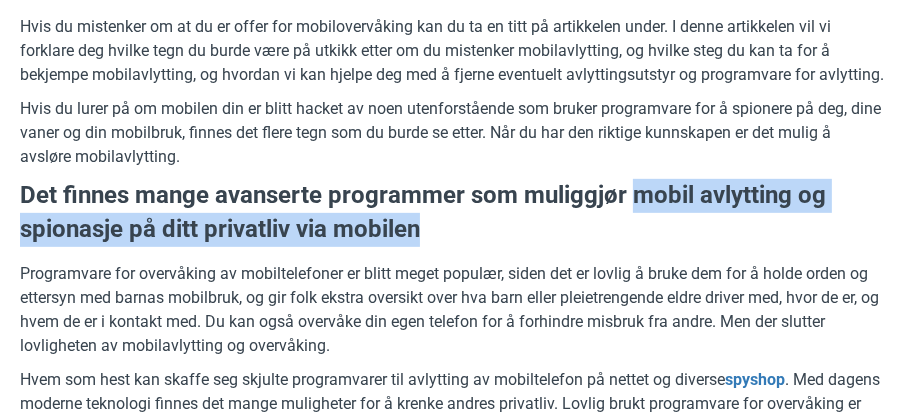 drag, startPoint x: 627, startPoint y: 219, endPoint x: 0, endPoint y: 411, distance: 655.7385 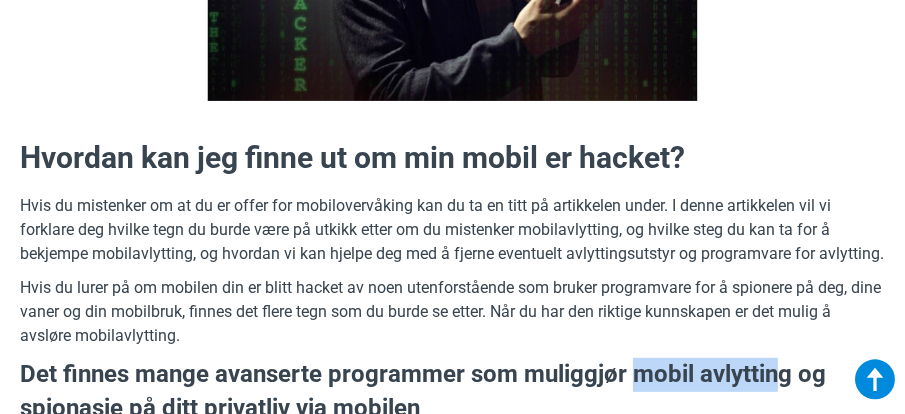 scroll, scrollTop: 716, scrollLeft: 0, axis: vertical 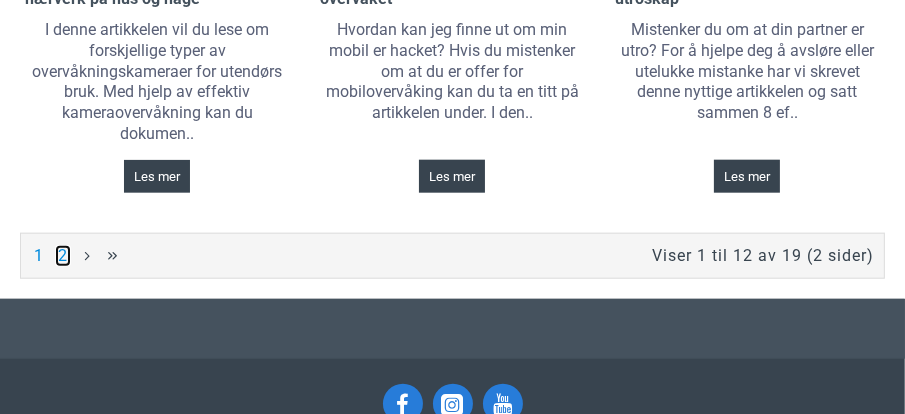 click on "2" at bounding box center [63, 256] 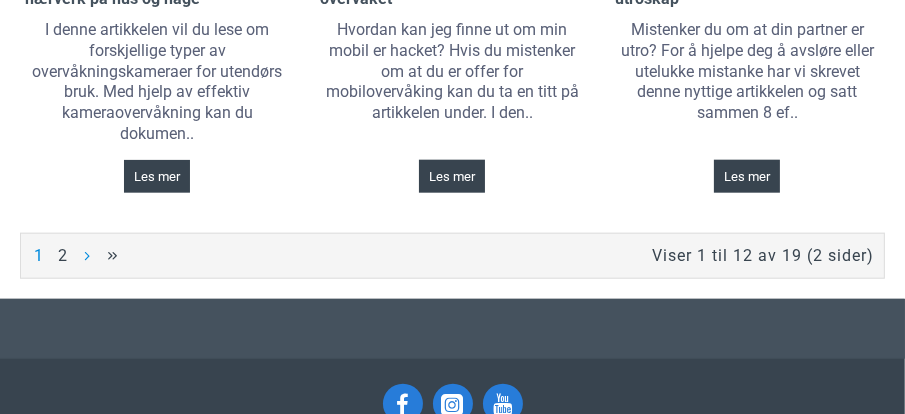 click on ">" at bounding box center (86, 256) 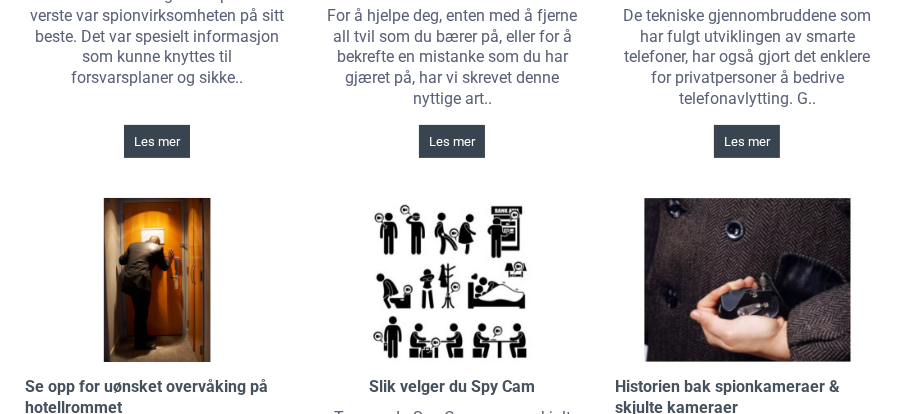 scroll, scrollTop: 358, scrollLeft: 0, axis: vertical 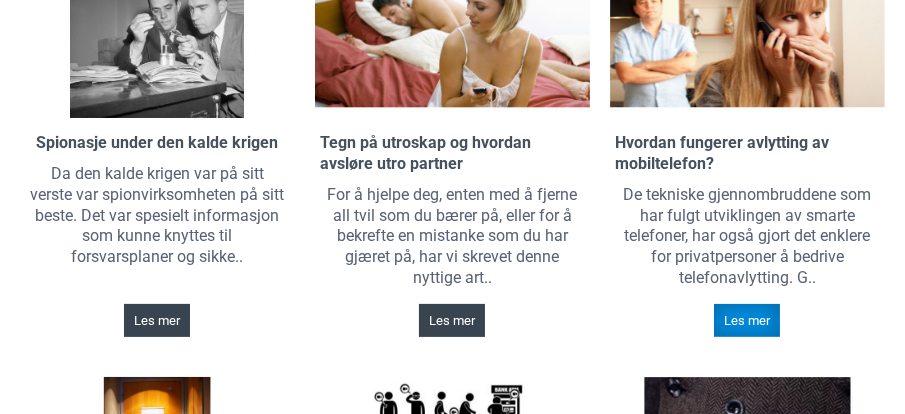 click on "Les mer" at bounding box center [747, 320] 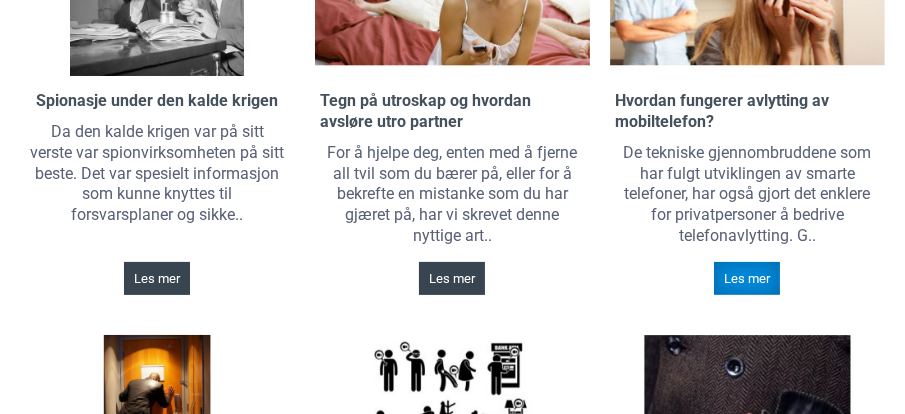 scroll, scrollTop: 0, scrollLeft: 0, axis: both 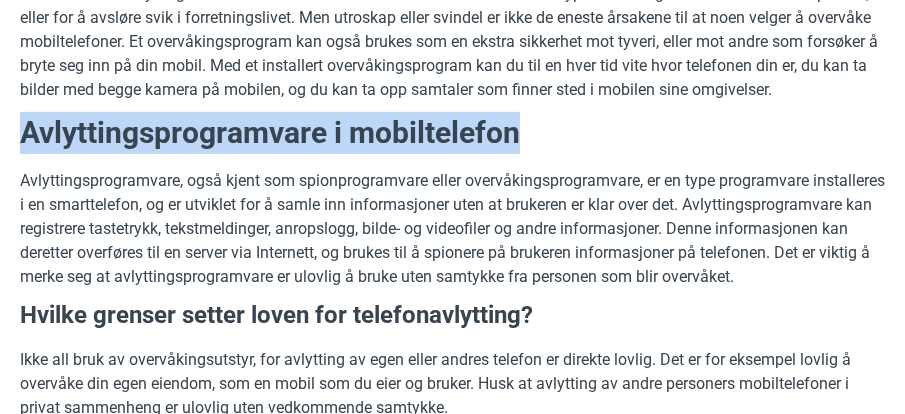 drag, startPoint x: 528, startPoint y: 148, endPoint x: 2, endPoint y: 158, distance: 526.09503 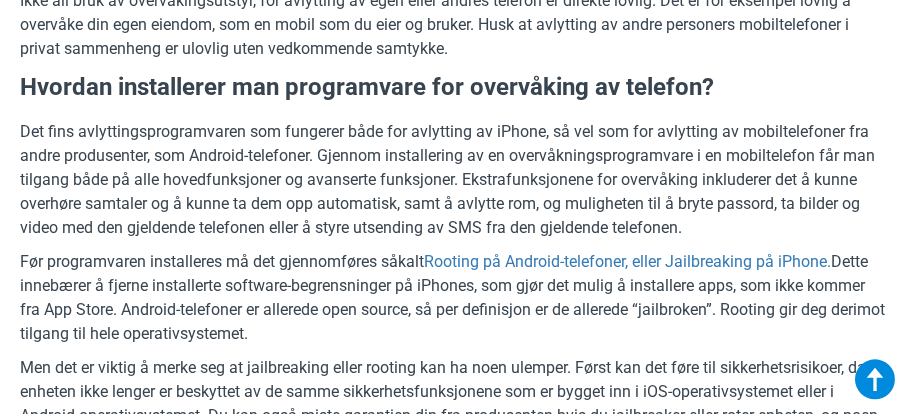scroll, scrollTop: 1254, scrollLeft: 0, axis: vertical 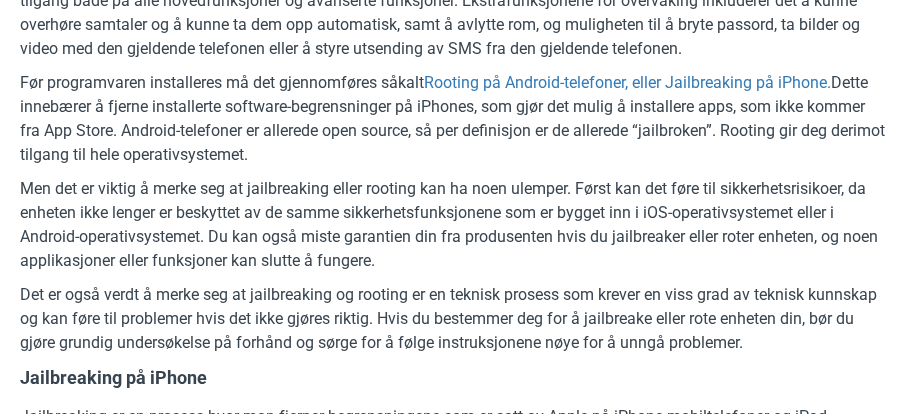 click on "Før programvaren installeres må det gjennomføres såkalt  Rooting på Android-telefoner, eller Jailbreaking på iPhone.  Dette innebærer å fjerne installerte software-begrensninger på iPhones, som gjør det mulig å installere apps, som ikke kommer fra App Store. Android-telefoner er allerede open source, så per definisjon er de allerede “jailbroken”. Rooting gir deg derimot tilgang til hele operativsystemet." at bounding box center [452, 119] 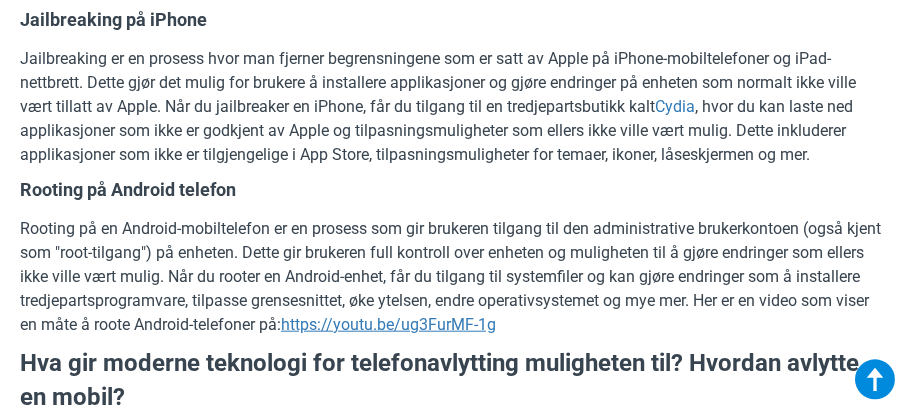scroll, scrollTop: 1254, scrollLeft: 0, axis: vertical 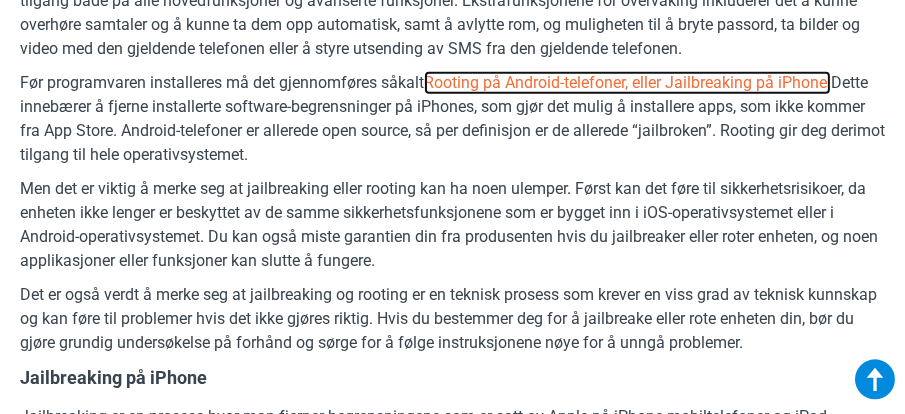 click on "Rooting på Android-telefoner, eller Jailbreaking på iPhone." at bounding box center [627, 83] 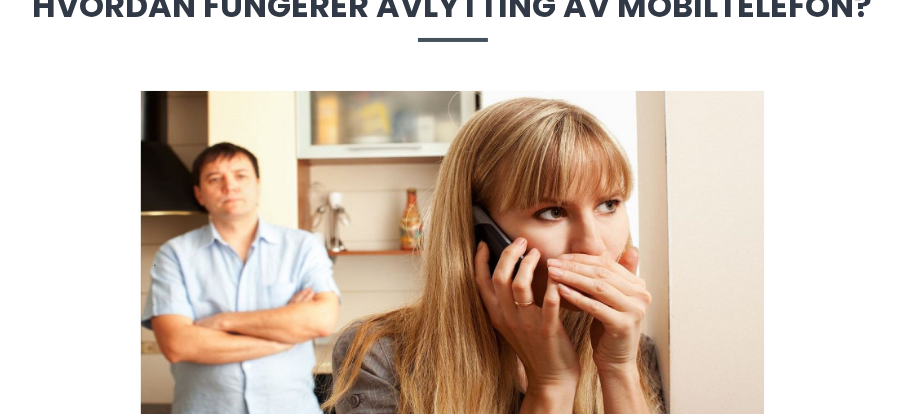 scroll, scrollTop: 0, scrollLeft: 0, axis: both 